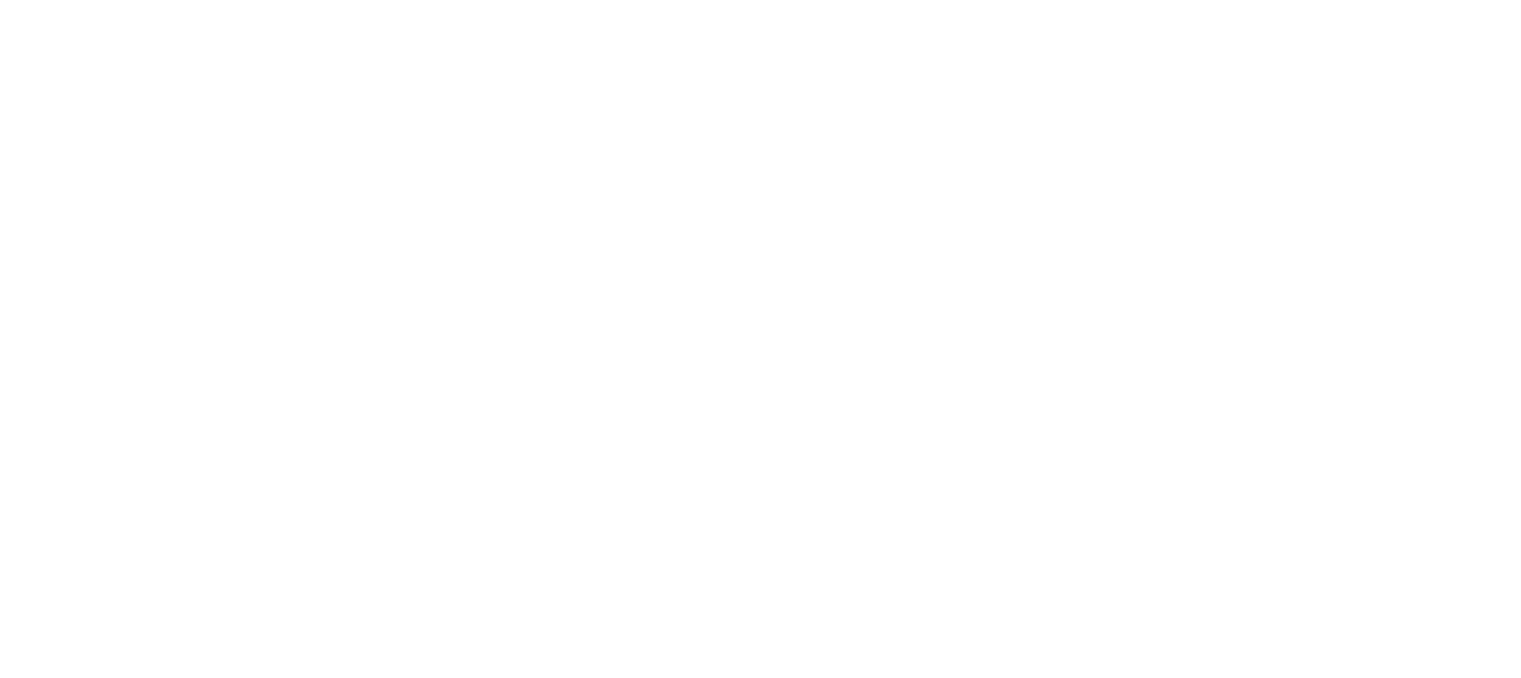 scroll, scrollTop: 0, scrollLeft: 0, axis: both 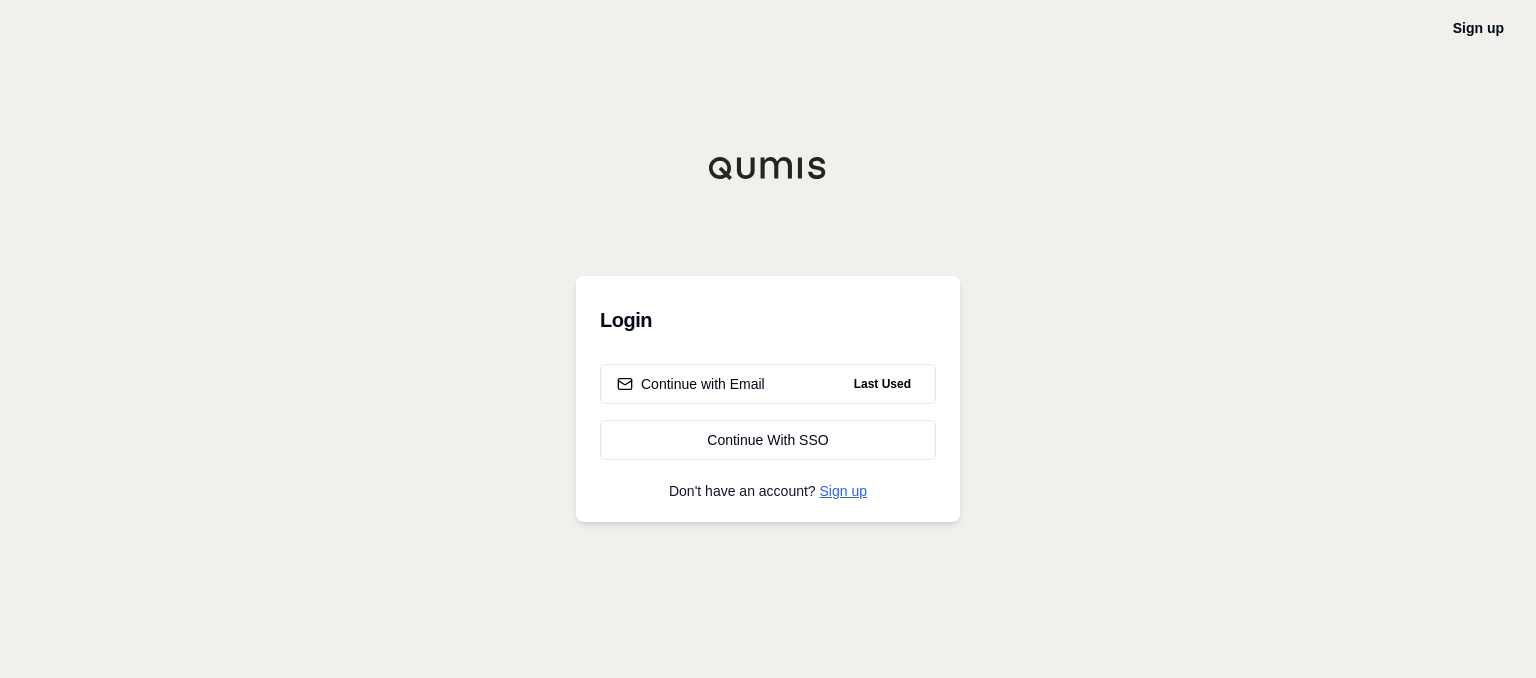 click on "Sign up" at bounding box center (843, 491) 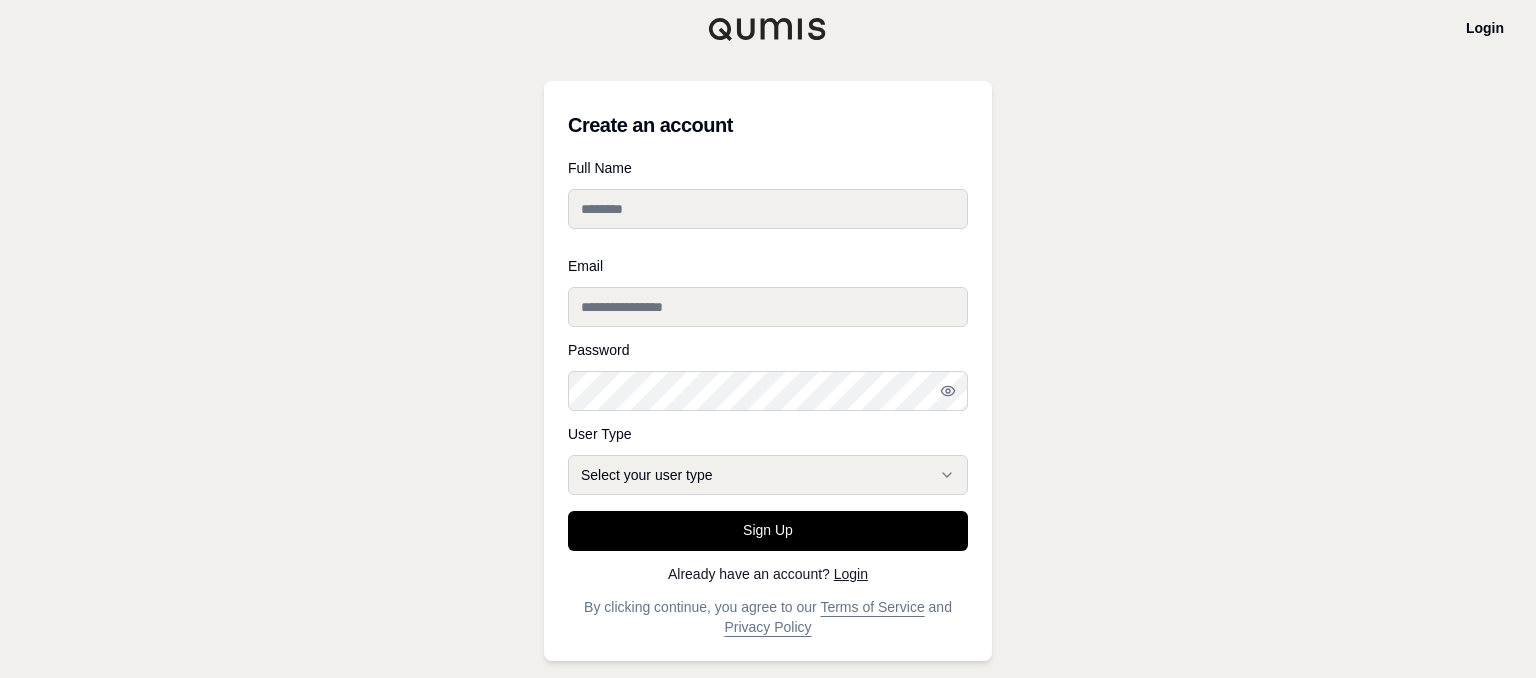 click on "Full Name" at bounding box center (768, 209) 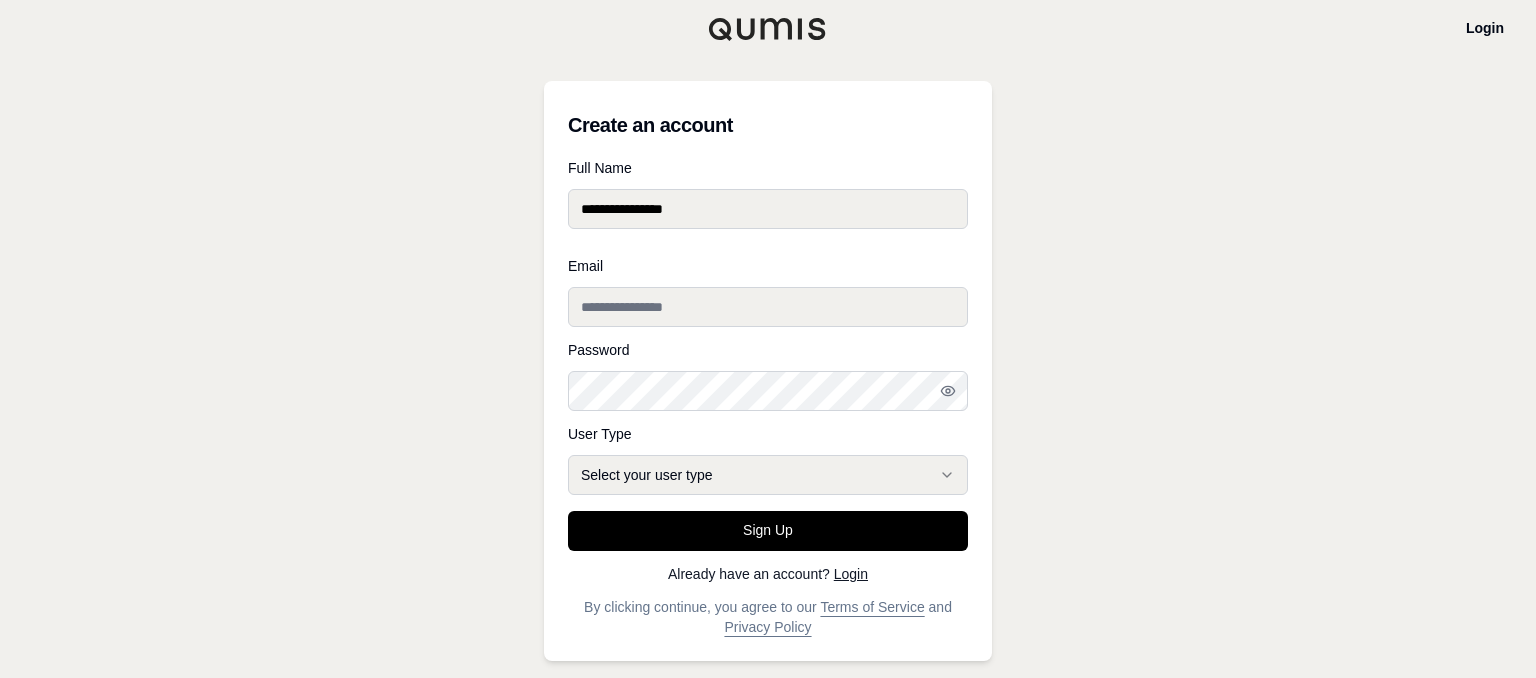 type on "**********" 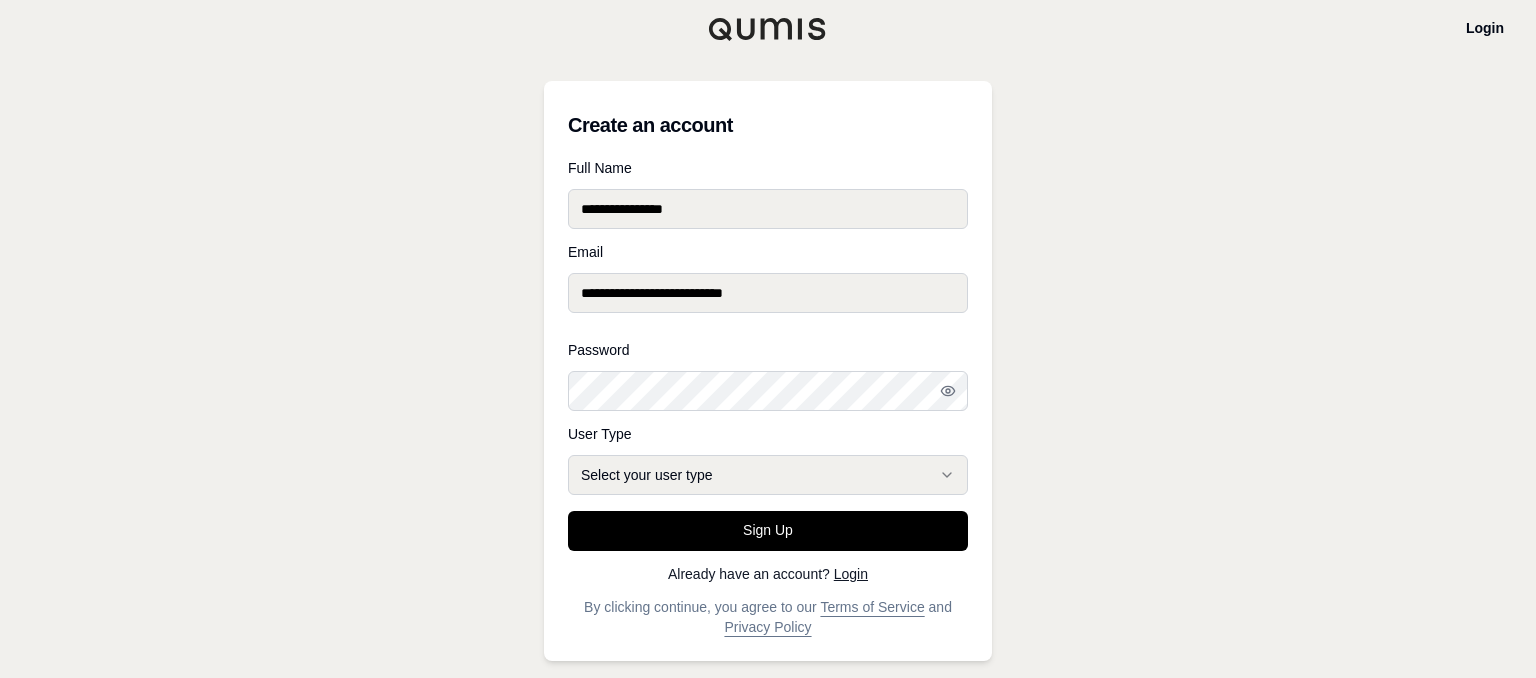 type on "**********" 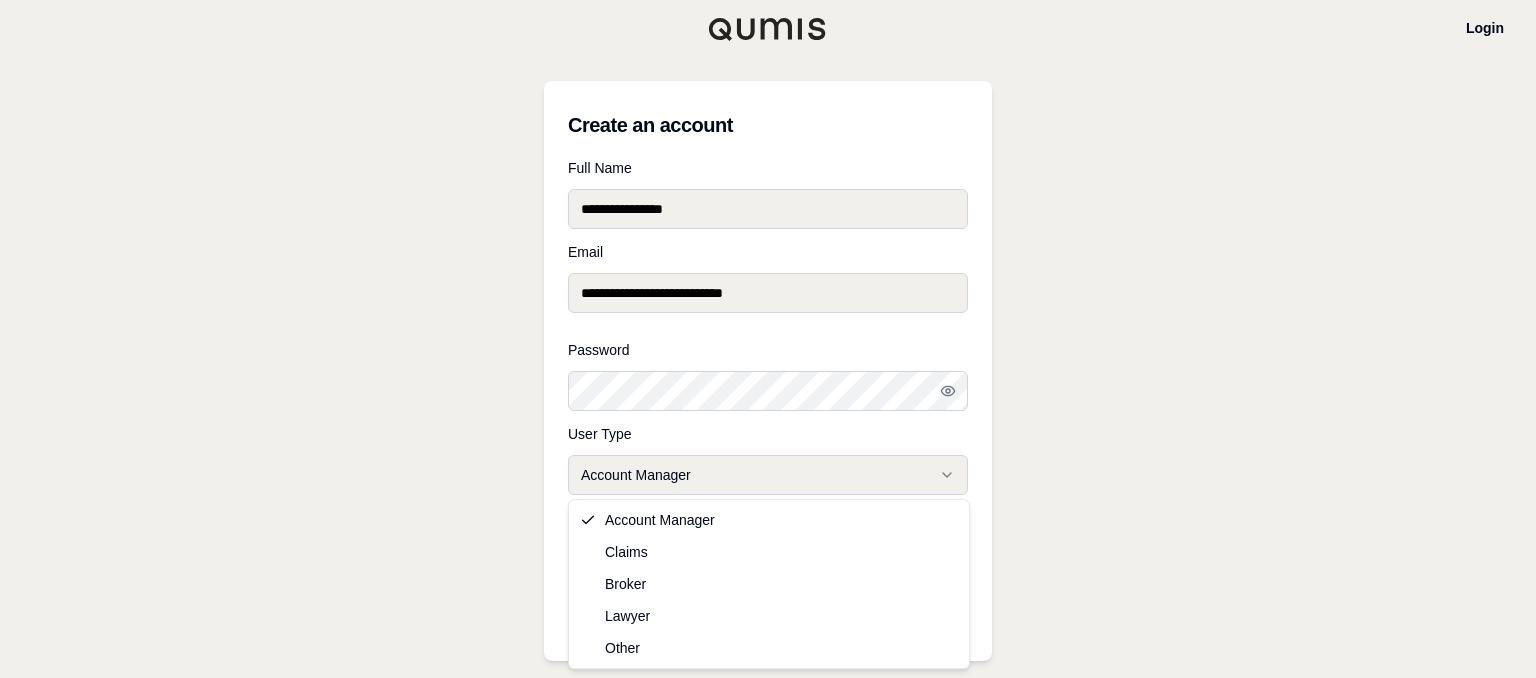 click on "**********" at bounding box center (768, 339) 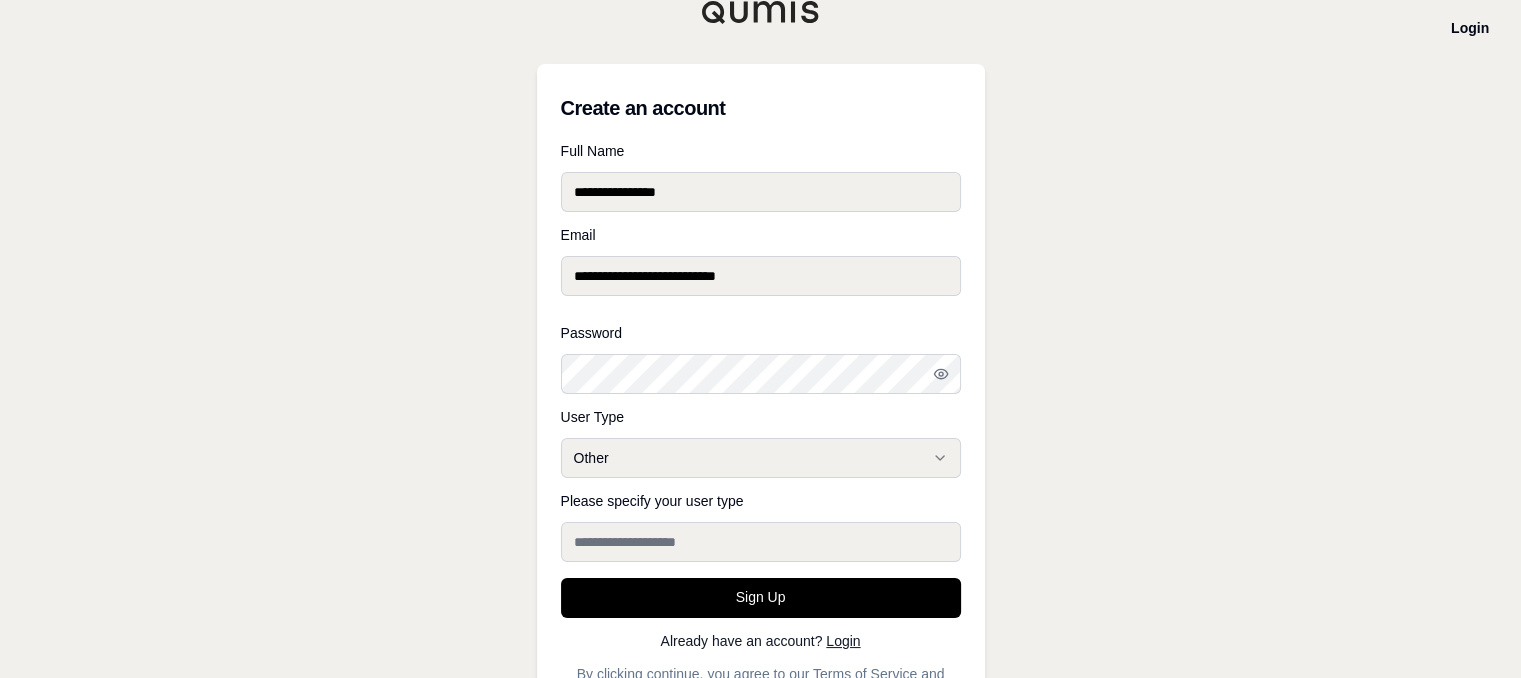 click on "Please specify your user type" at bounding box center (761, 542) 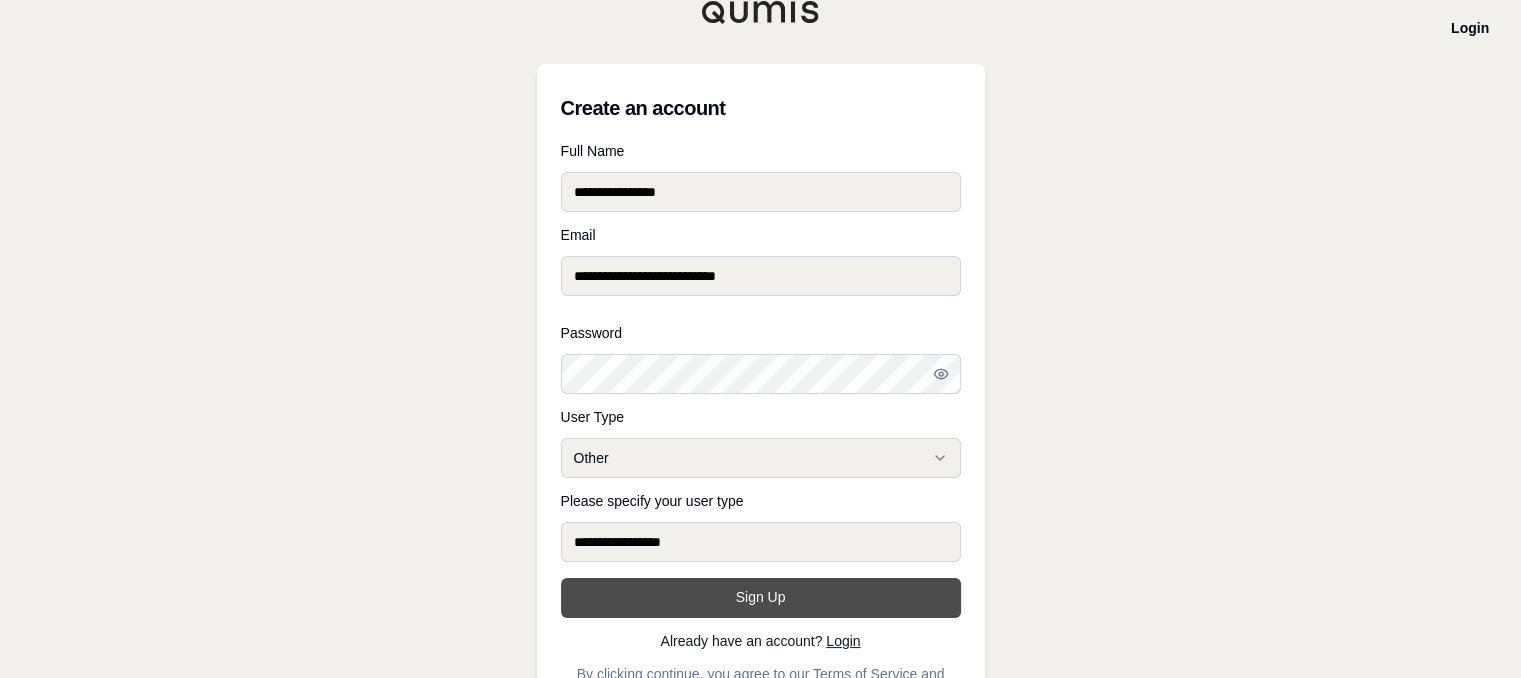 type on "**********" 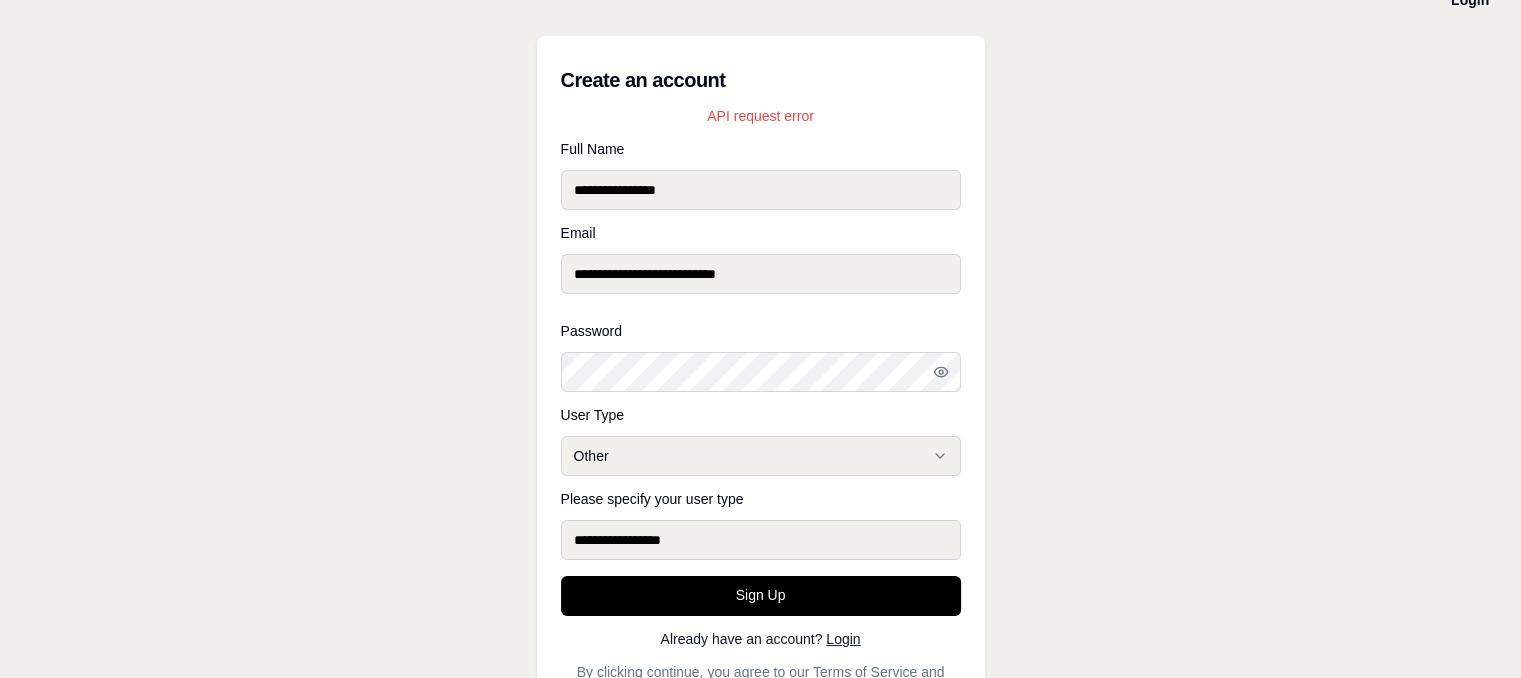 scroll, scrollTop: 76, scrollLeft: 0, axis: vertical 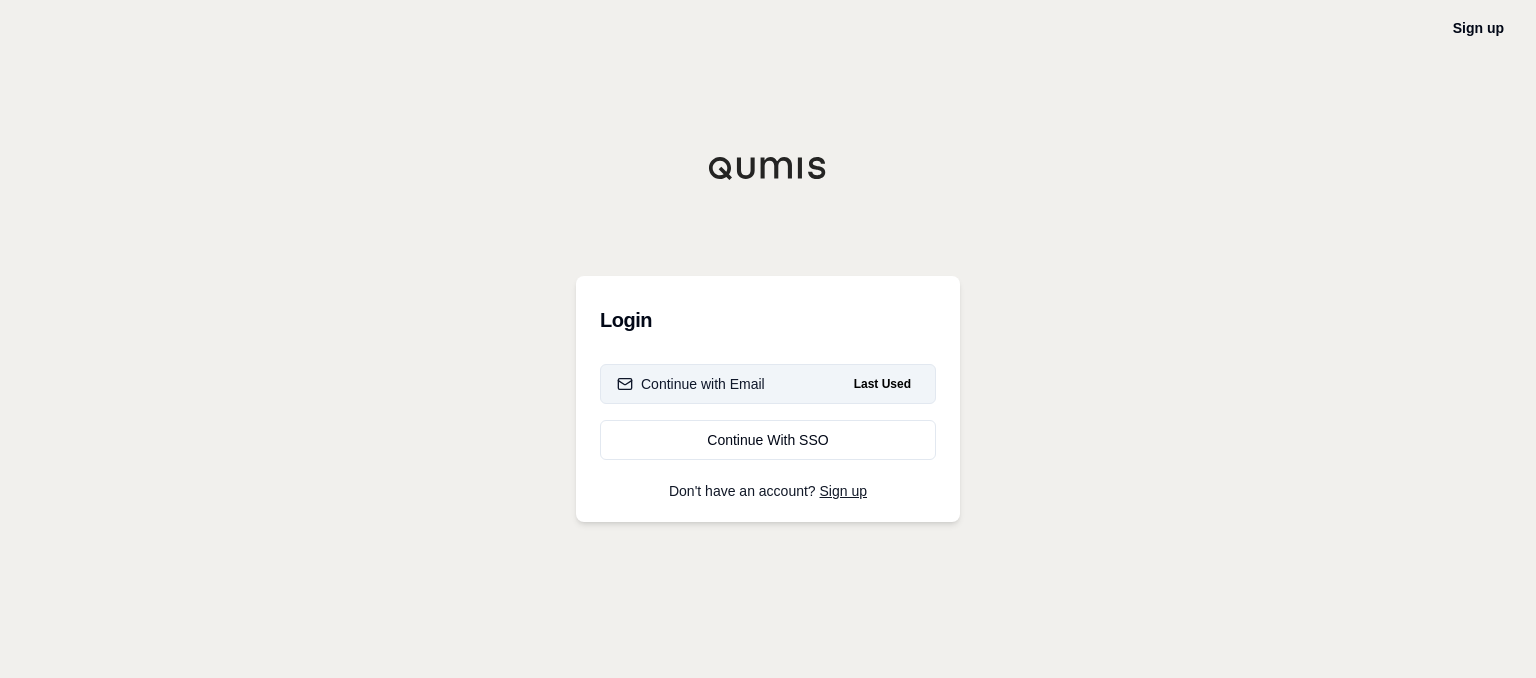 click on "Continue with Email" at bounding box center (691, 384) 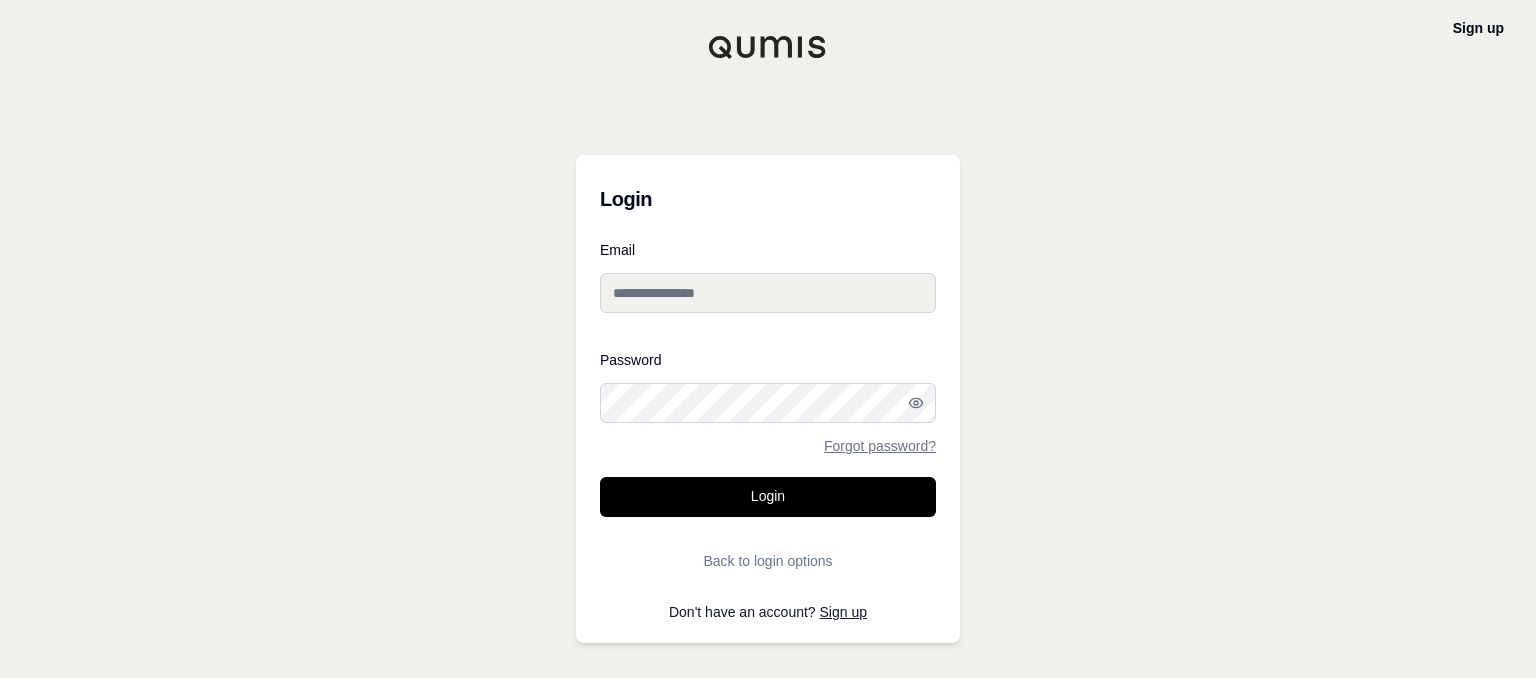 click on "Email" at bounding box center (768, 293) 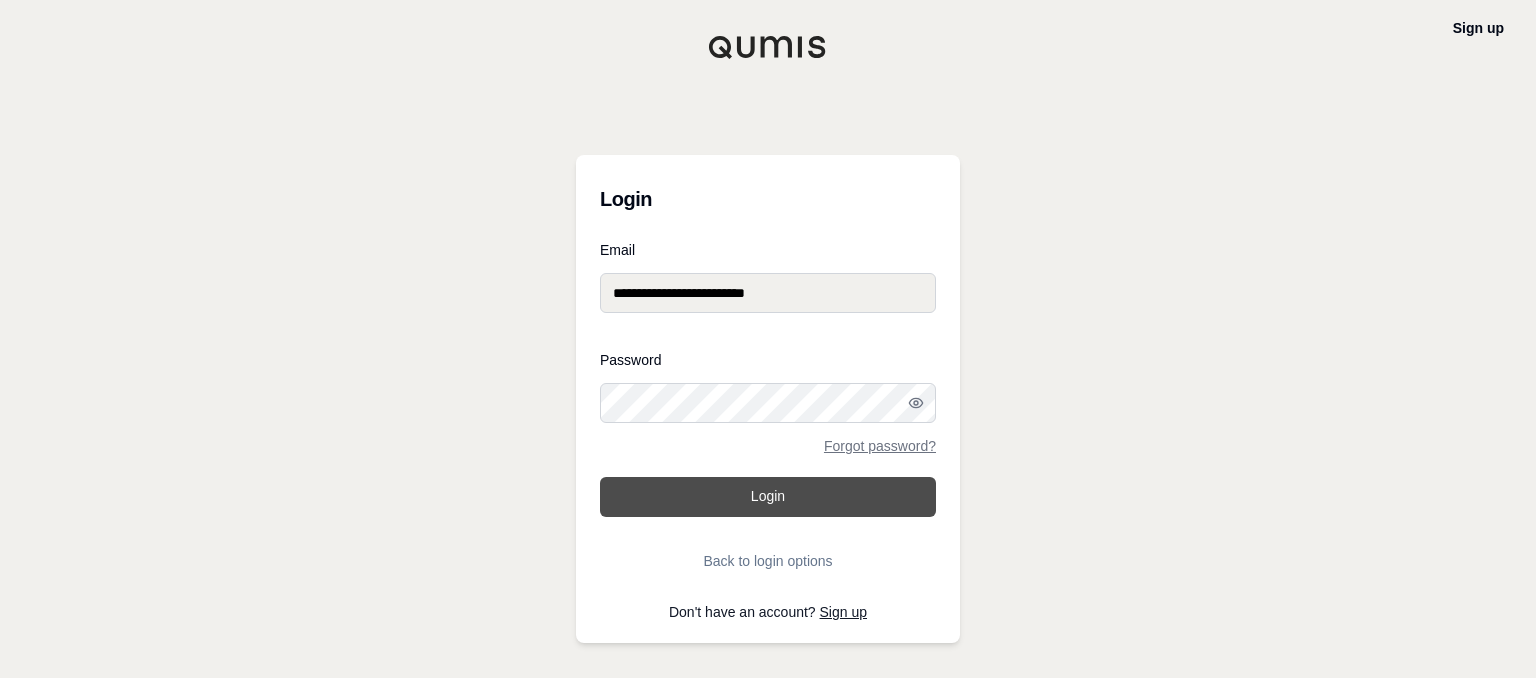 click on "Login" at bounding box center [768, 497] 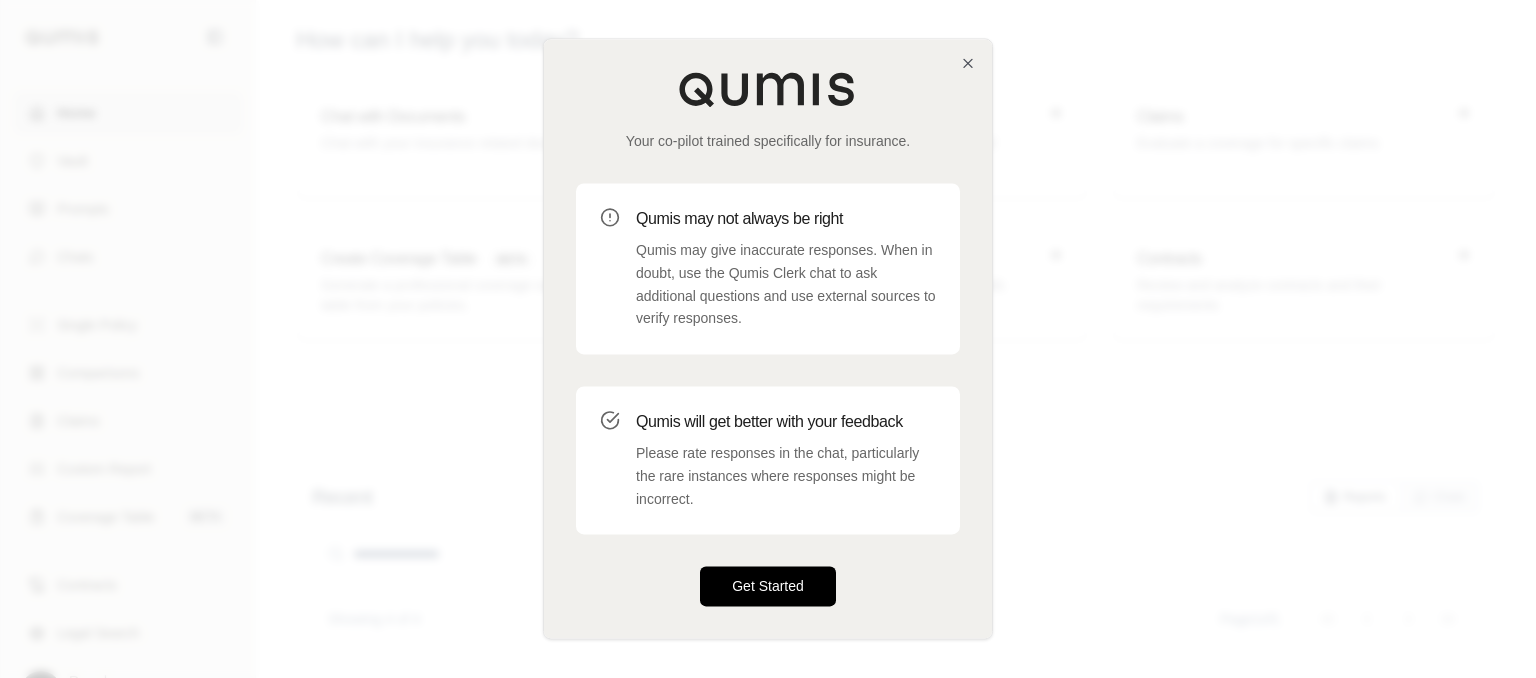 click on "Get Started" at bounding box center (768, 587) 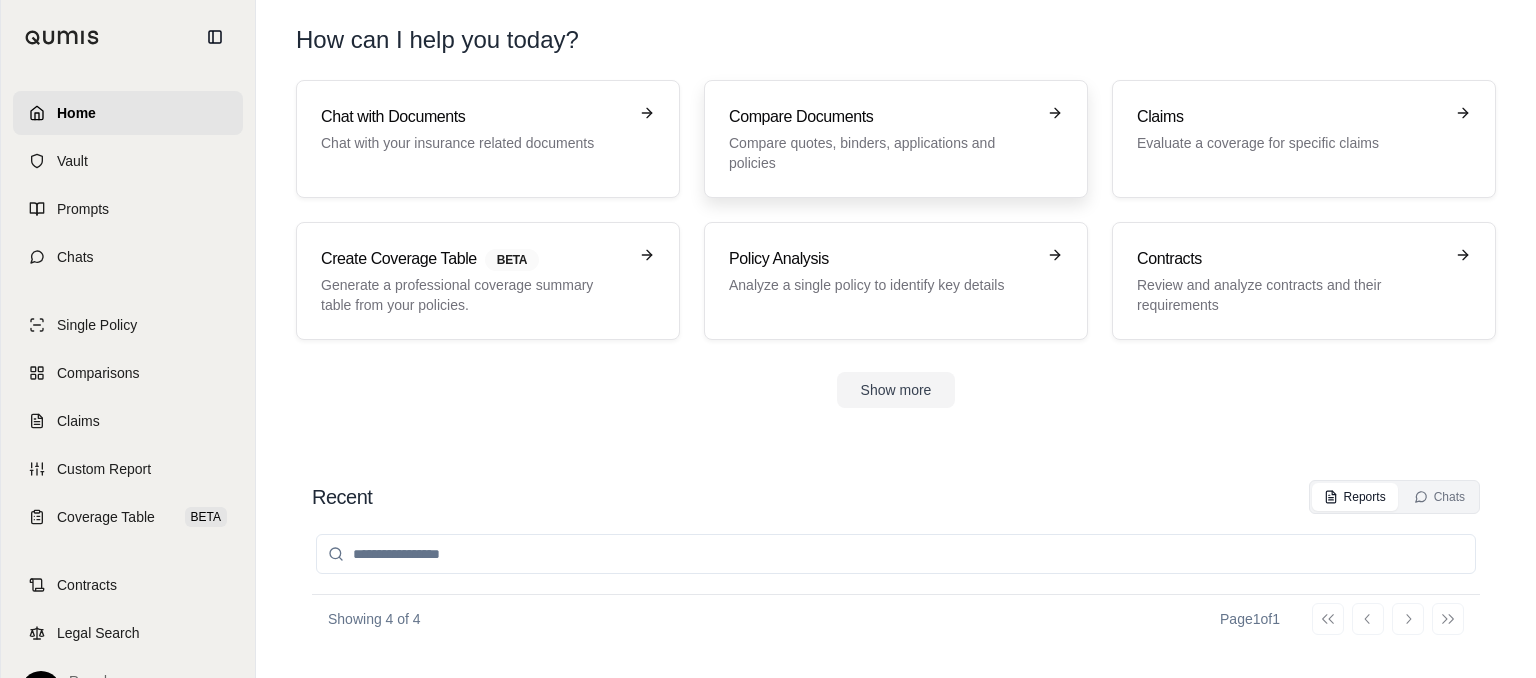 click on "Compare quotes, binders, applications and policies" at bounding box center [882, 153] 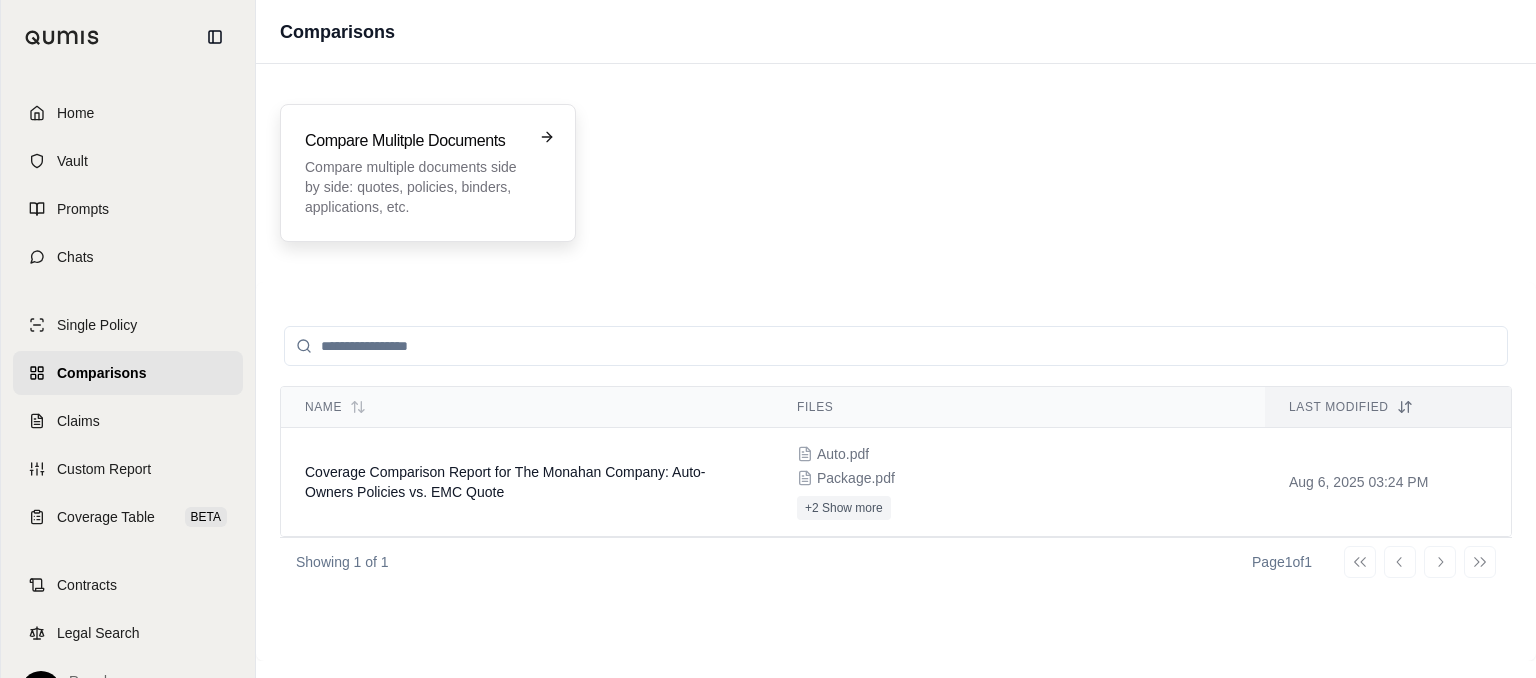 click on "Compare Mulitple Documents" at bounding box center (414, 141) 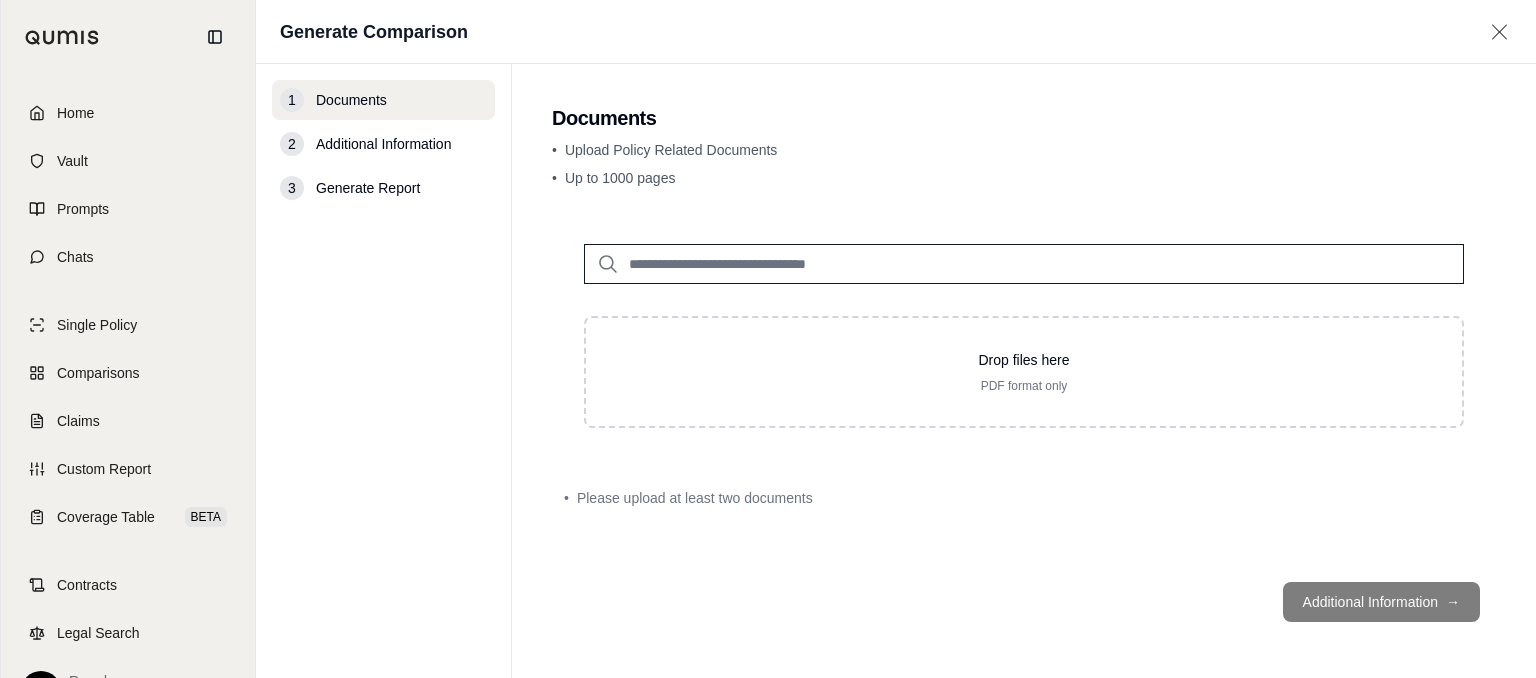 click at bounding box center [1024, 264] 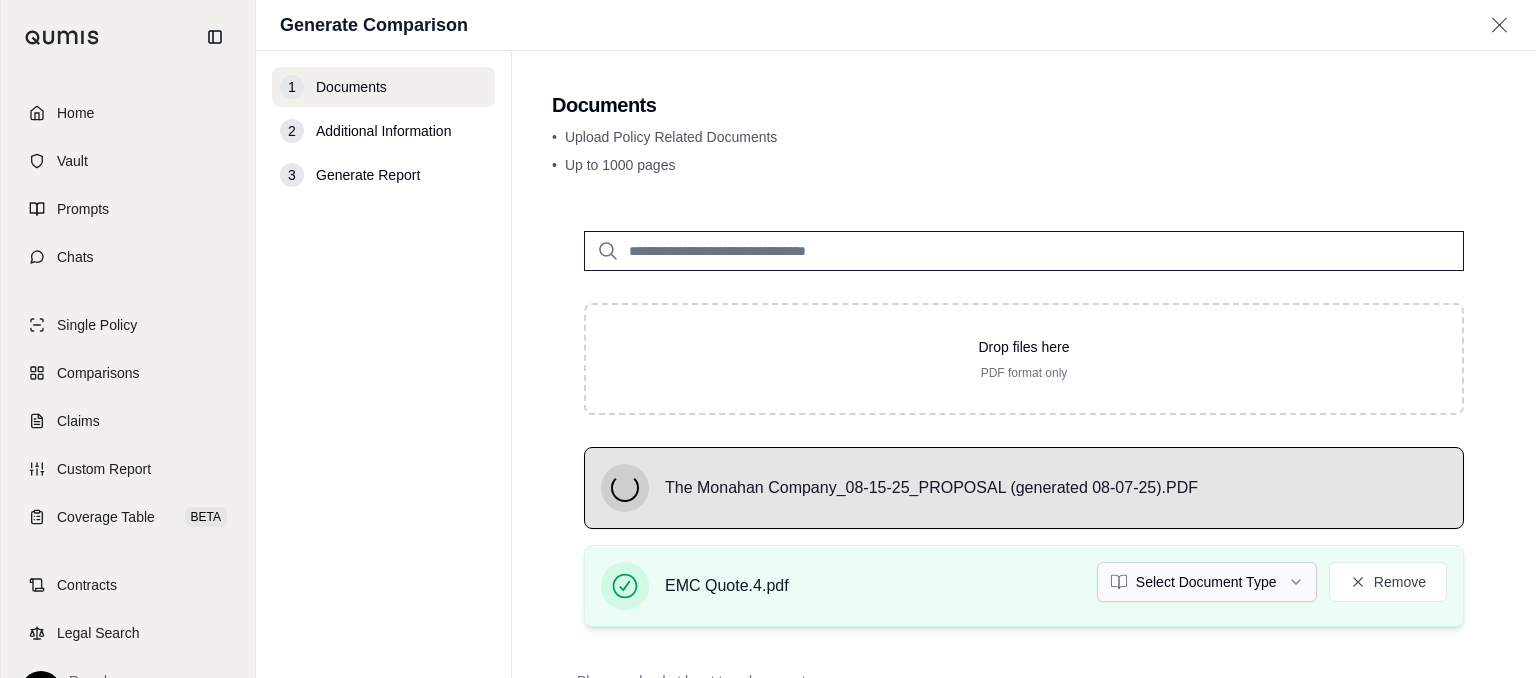 click on "Home Vault Prompts Chats Single Policy Comparisons Claims Custom Report Coverage Table BETA Contracts Legal Search R [NAME] Kapnick Generate Comparison 1 Documents 2 Additional Information 3 Generate Report Documents • Upload Policy Related Documents • Up to 1000 pages Drop files here PDF format only The Monahan Company_08-15-25_PROPOSAL (generated 08-07-25).PDF EMC Quote.4.pdf Select Document Type Remove • Please upload at least two documents • Please select valid document types for: EMC Quote.4.pdf Additional Information →" at bounding box center (768, 339) 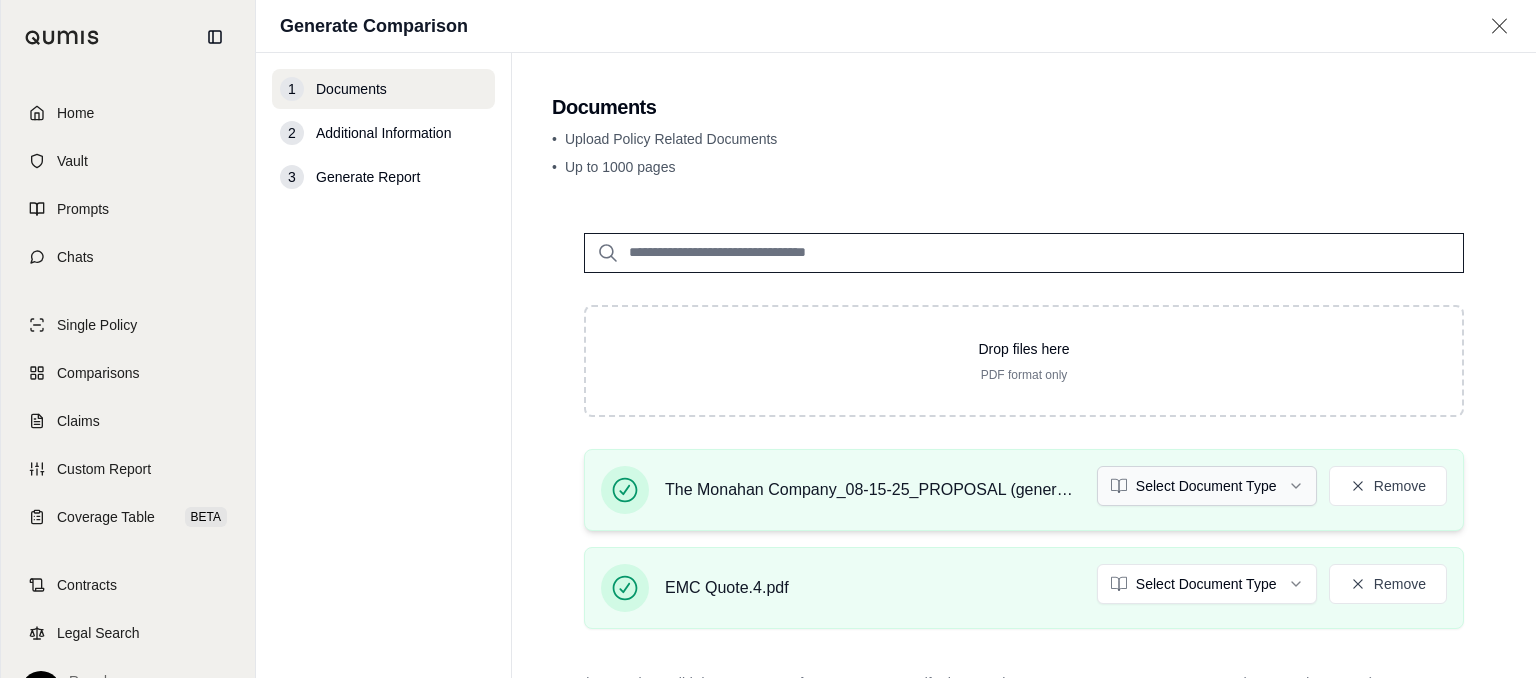 click on "Home Vault Prompts Chats Single Policy Comparisons Claims Custom Report Coverage Table BETA Contracts Legal Search R [NAME] Kapnick Generate Comparison 1 Documents 2 Additional Information 3 Generate Report Documents • Upload Policy Related Documents • Up to 1000 pages Drop files here PDF format only The Monahan Company_08-15-25_PROPOSAL (generated 08-07-25).PDF Select Document Type Remove EMC Quote.4.pdf Select Document Type Remove • Please select valid document types for: EMC Quote.4.pdf,
The Monahan Company_08-15-25_PROPOSAL (generated 08-07-25).PDF Additional Information →" at bounding box center [768, 339] 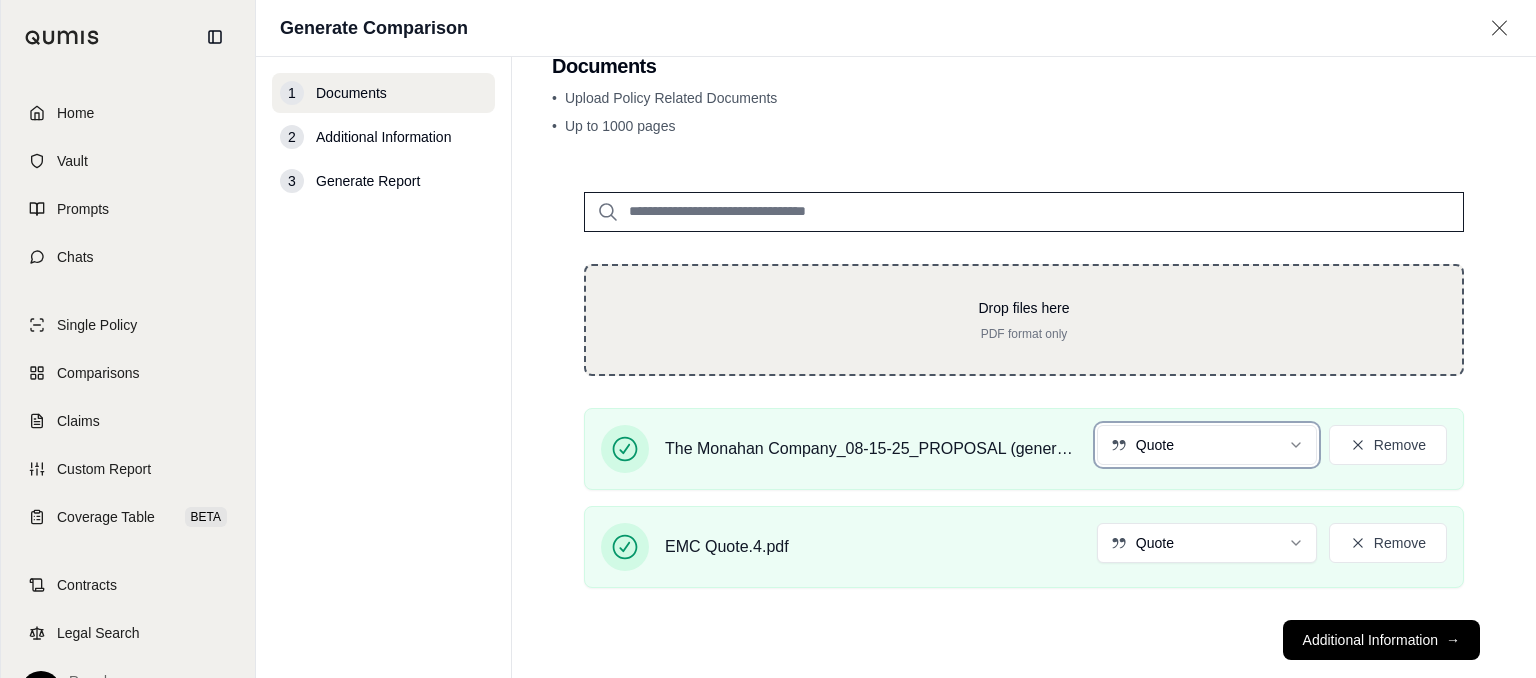 scroll, scrollTop: 81, scrollLeft: 0, axis: vertical 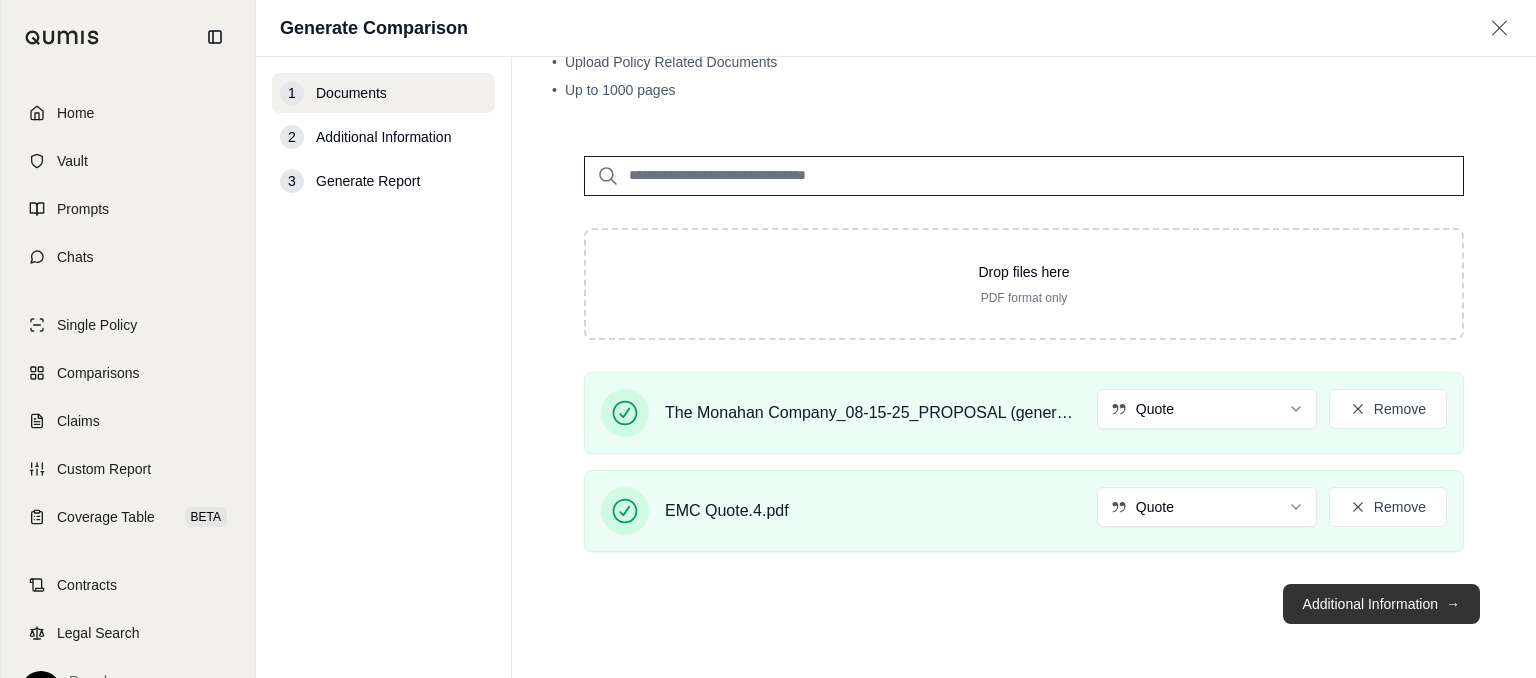click on "Additional Information →" at bounding box center (1381, 604) 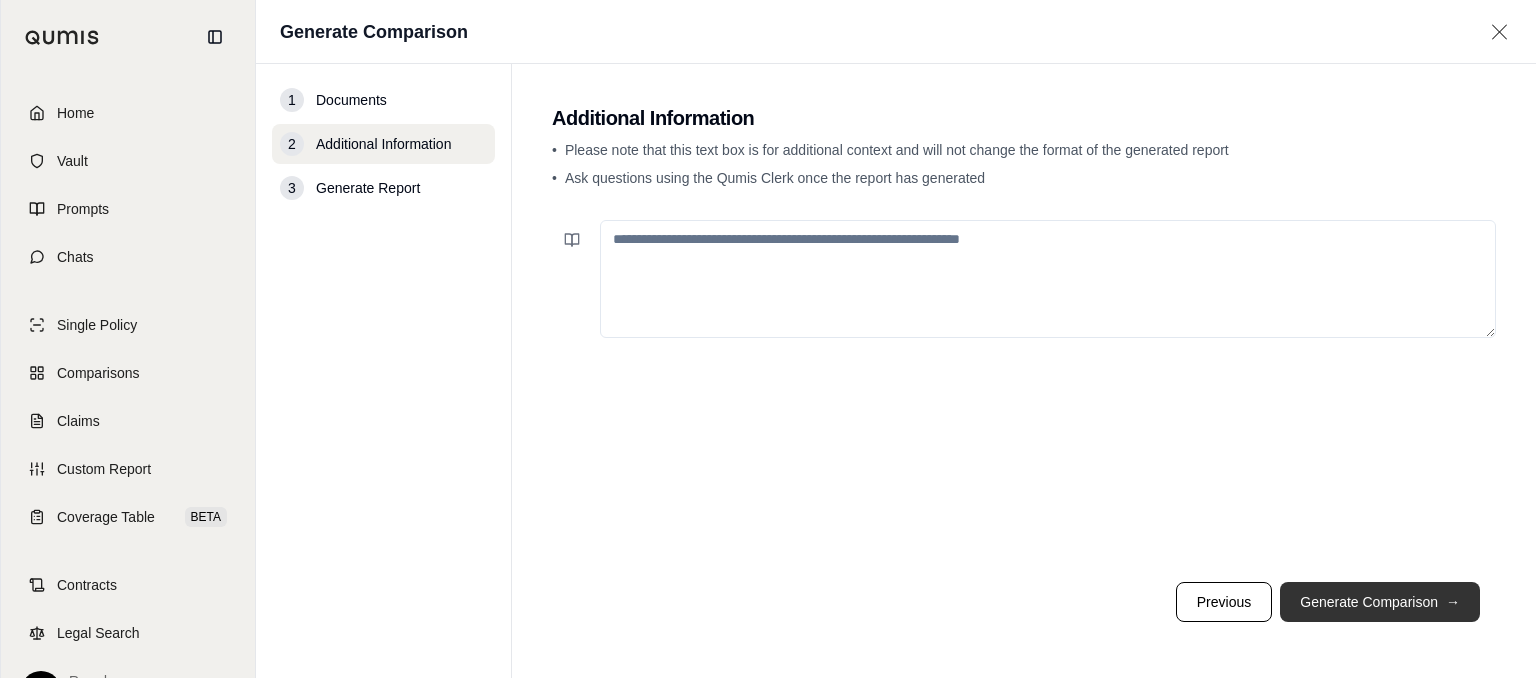 scroll, scrollTop: 0, scrollLeft: 0, axis: both 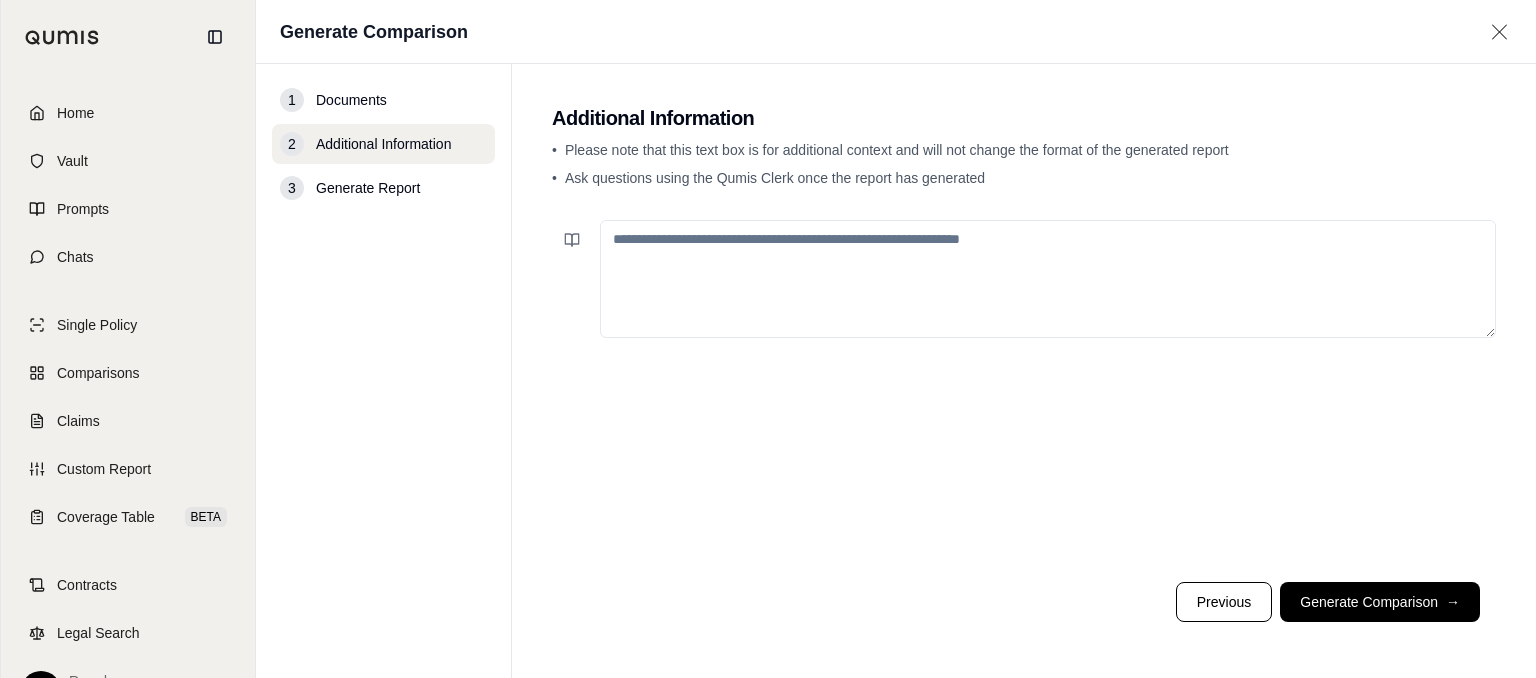 click at bounding box center (1048, 279) 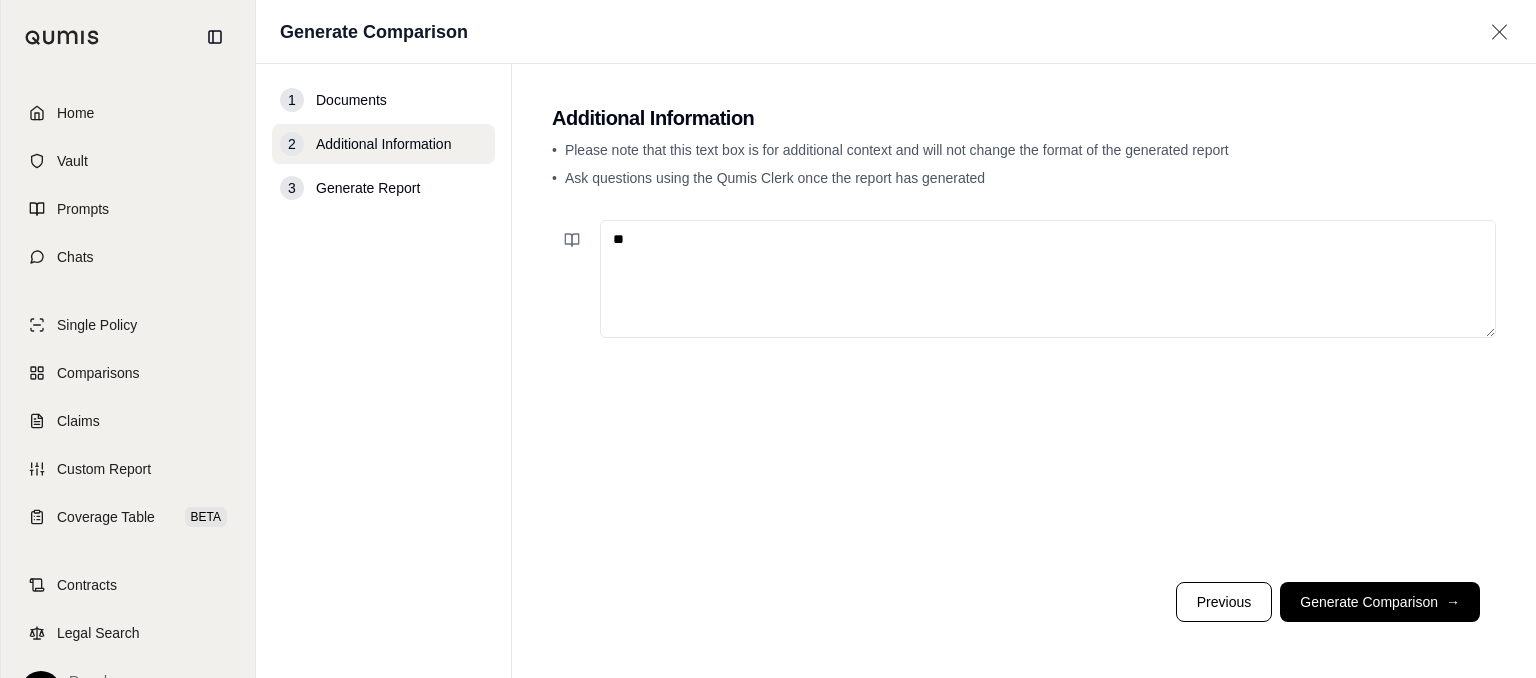 type on "*" 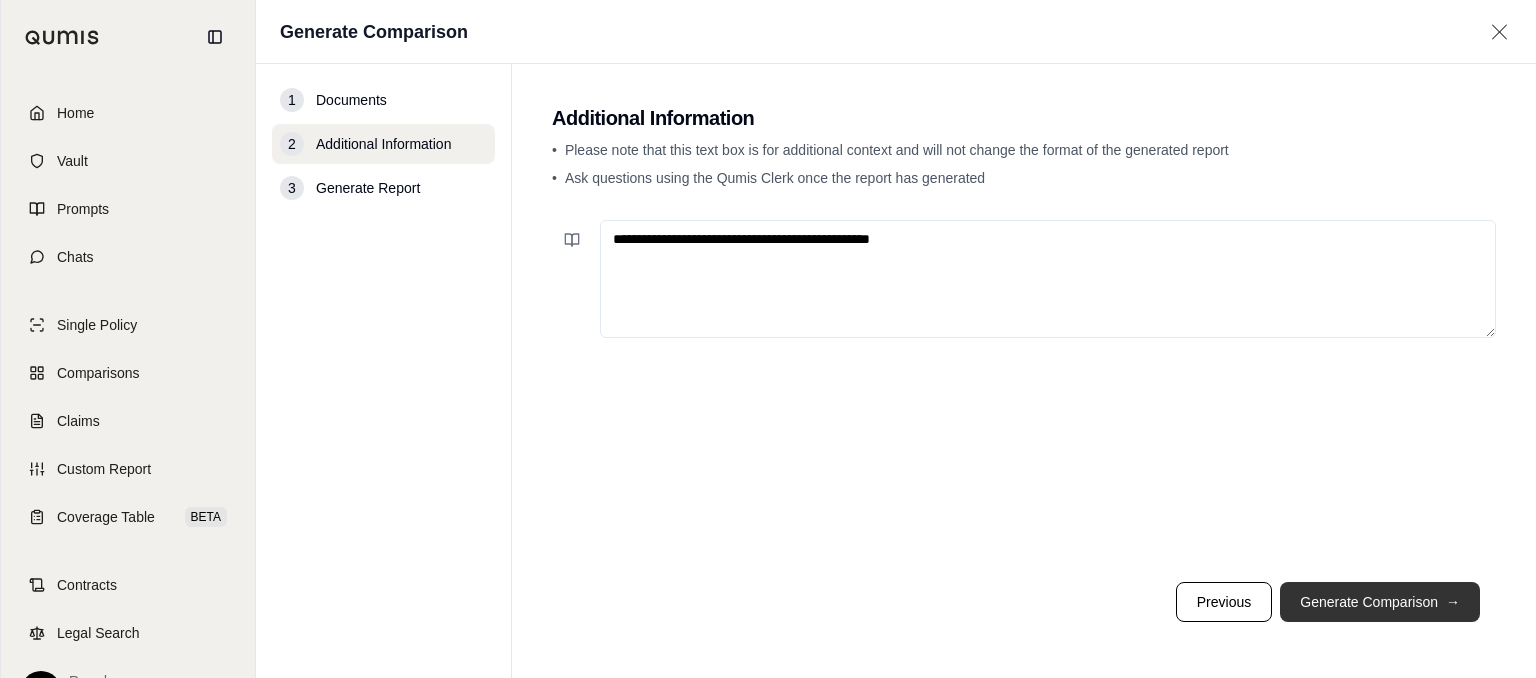 type on "**********" 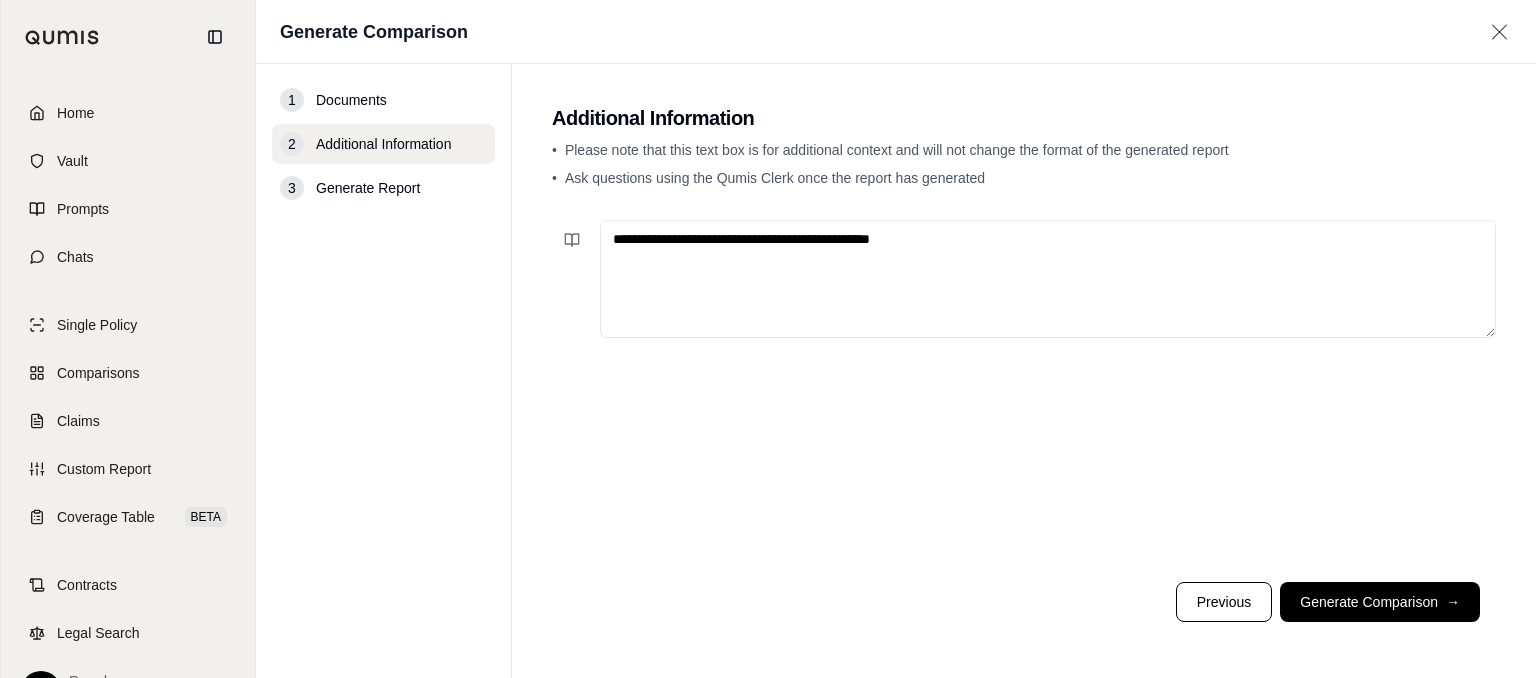 click on "Generate Comparison →" at bounding box center [1380, 602] 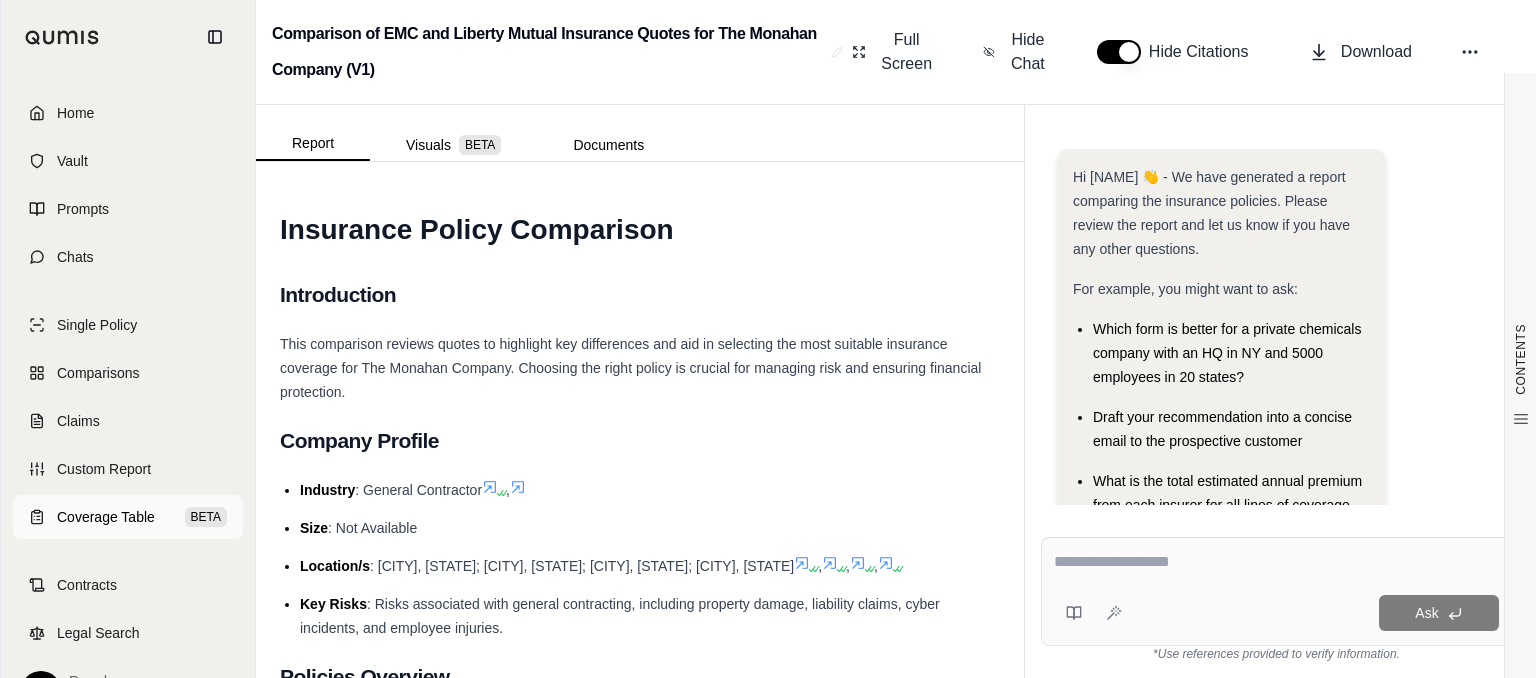 scroll, scrollTop: 0, scrollLeft: 0, axis: both 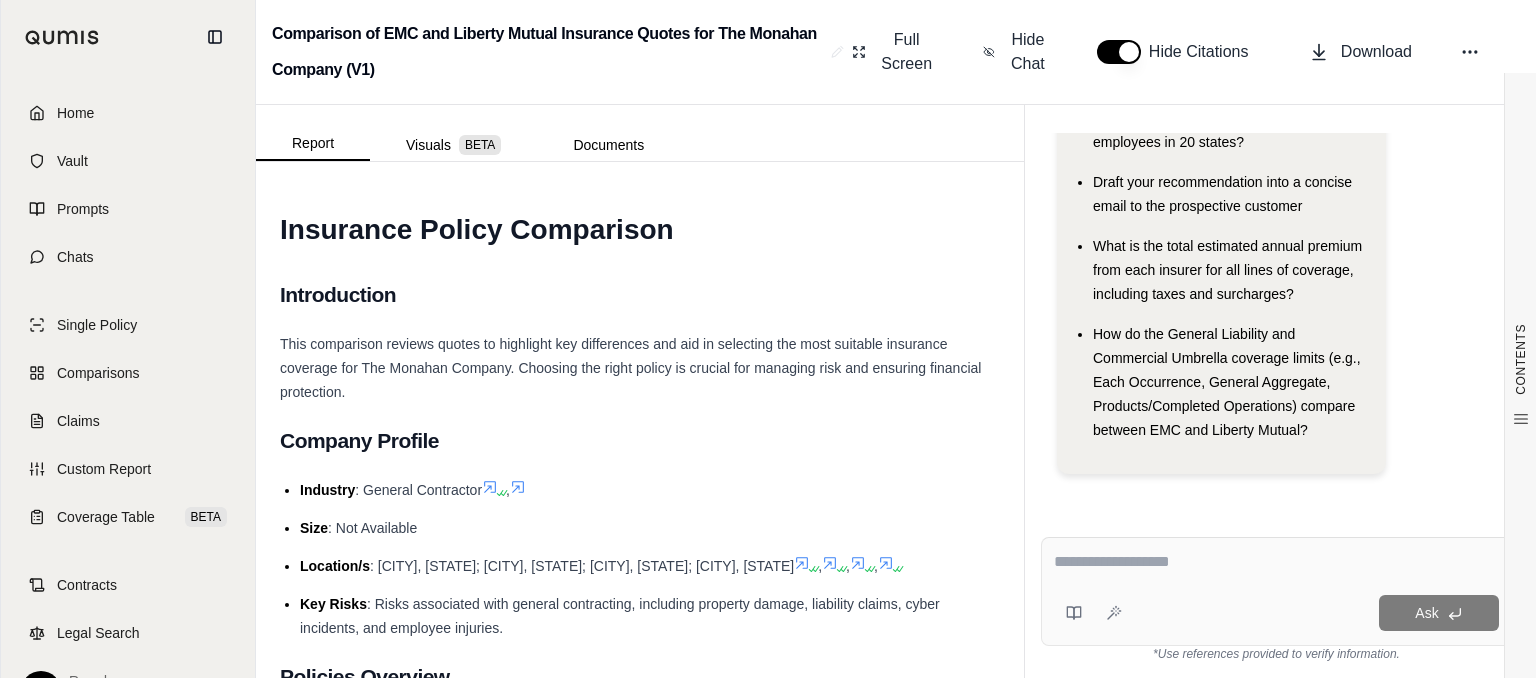 click at bounding box center (1119, 52) 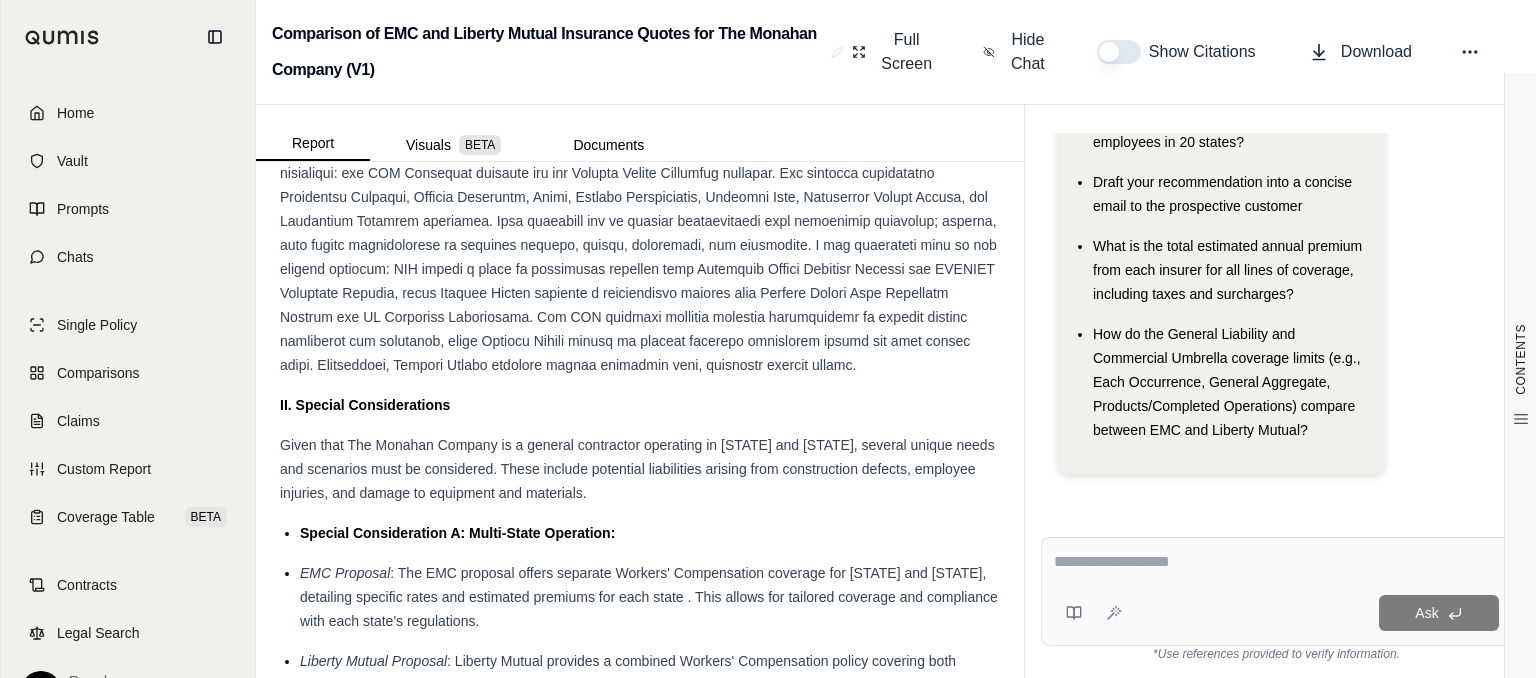 scroll, scrollTop: 1300, scrollLeft: 0, axis: vertical 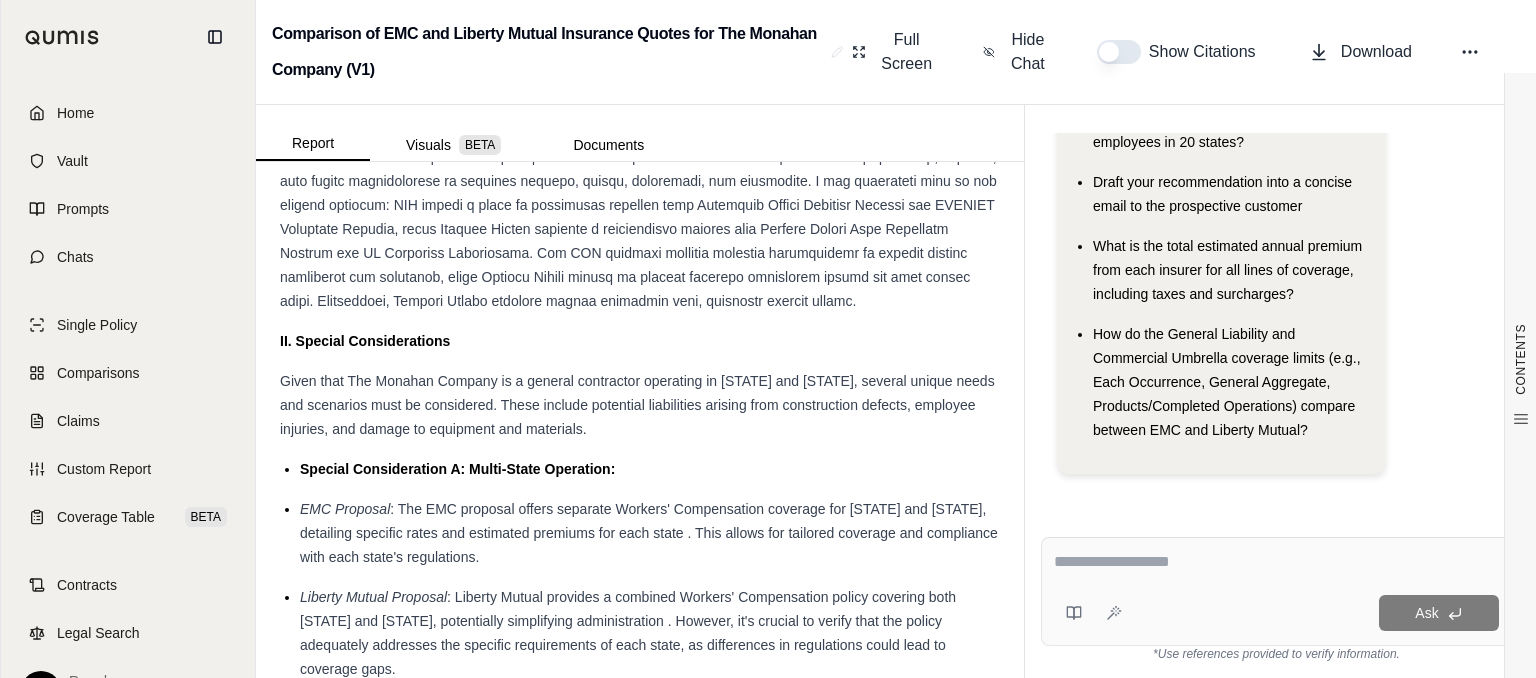 click on "Given that The Monahan Company is a general contractor operating in [STATE] and [STATE], several unique needs and scenarios must be considered. These include potential liabilities arising from construction defects, employee injuries, and damage to equipment and materials." at bounding box center (637, 405) 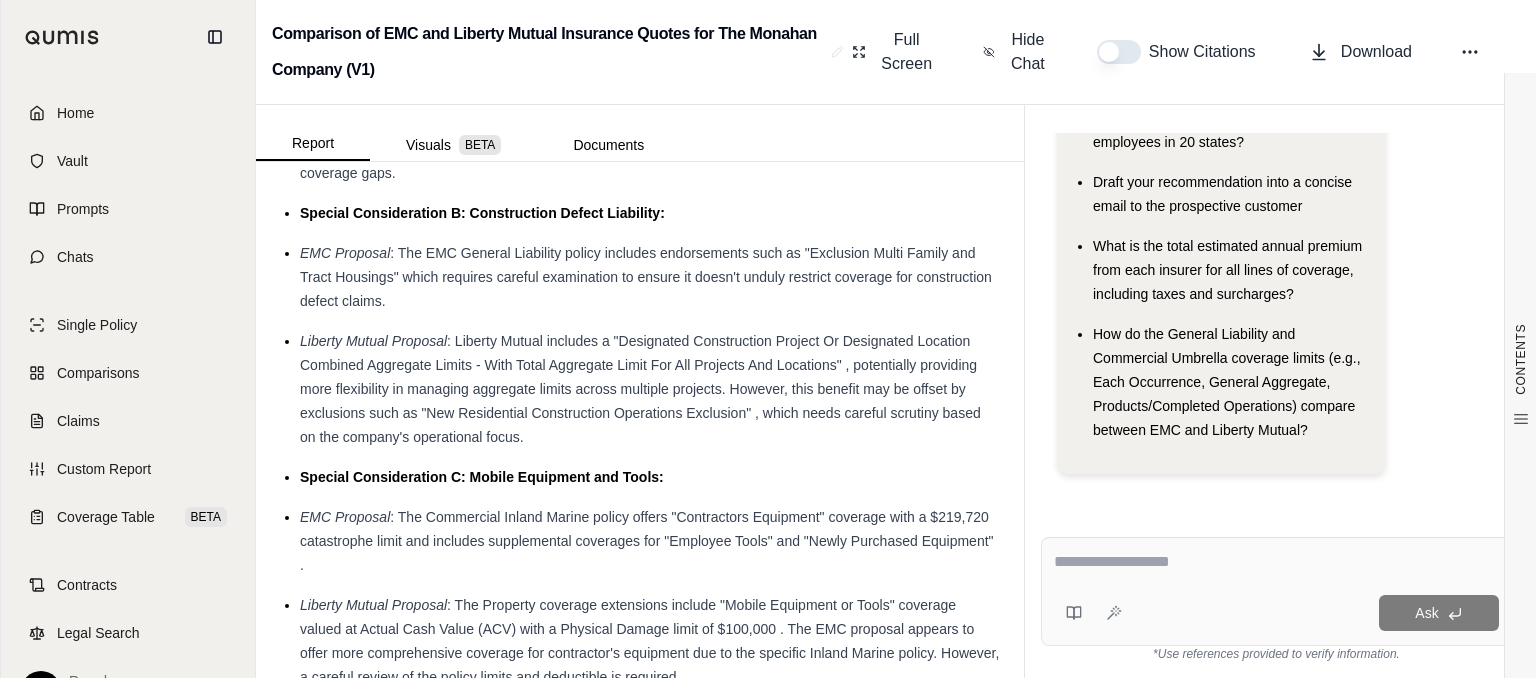 scroll, scrollTop: 1800, scrollLeft: 0, axis: vertical 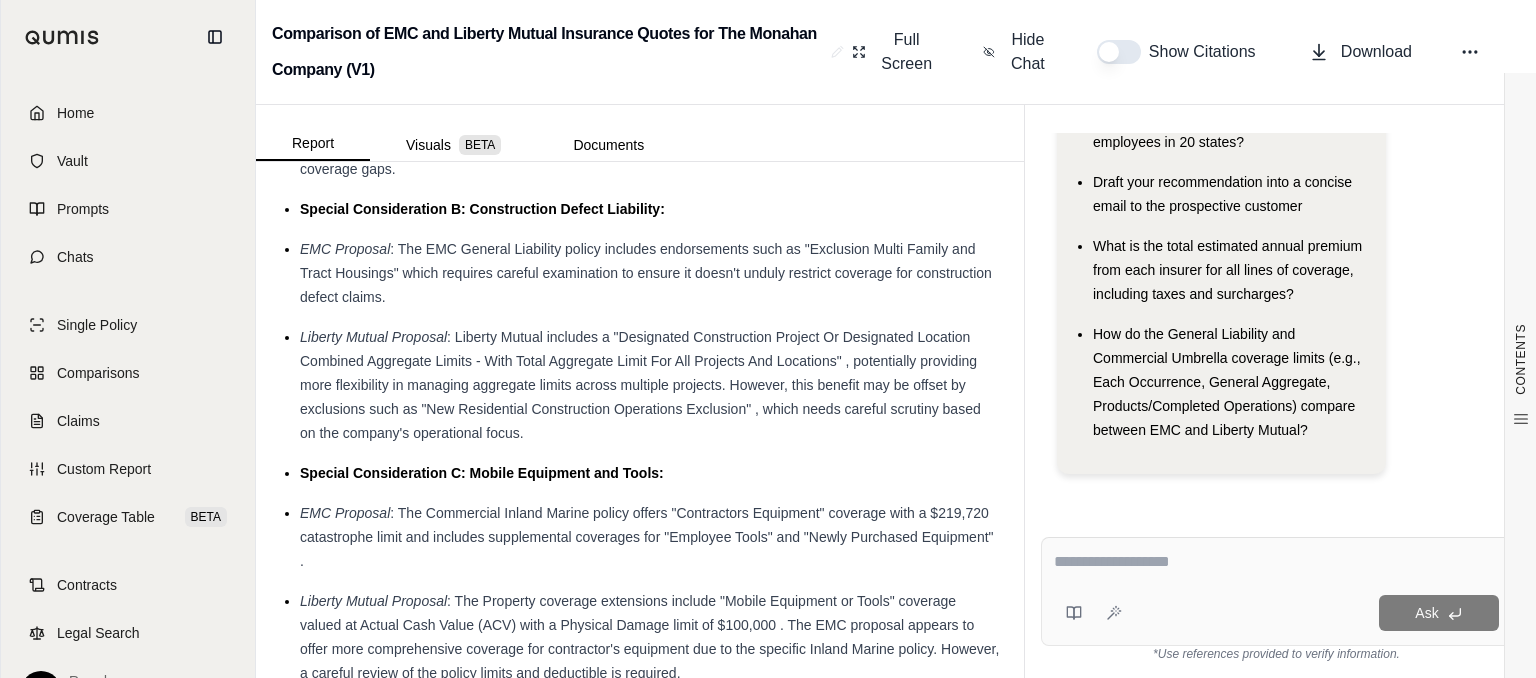 click on ": The EMC General Liability policy includes endorsements such as "Exclusion Multi Family and Tract Housings"  which requires careful examination to ensure it doesn't unduly restrict coverage for construction defect claims." at bounding box center [646, 273] 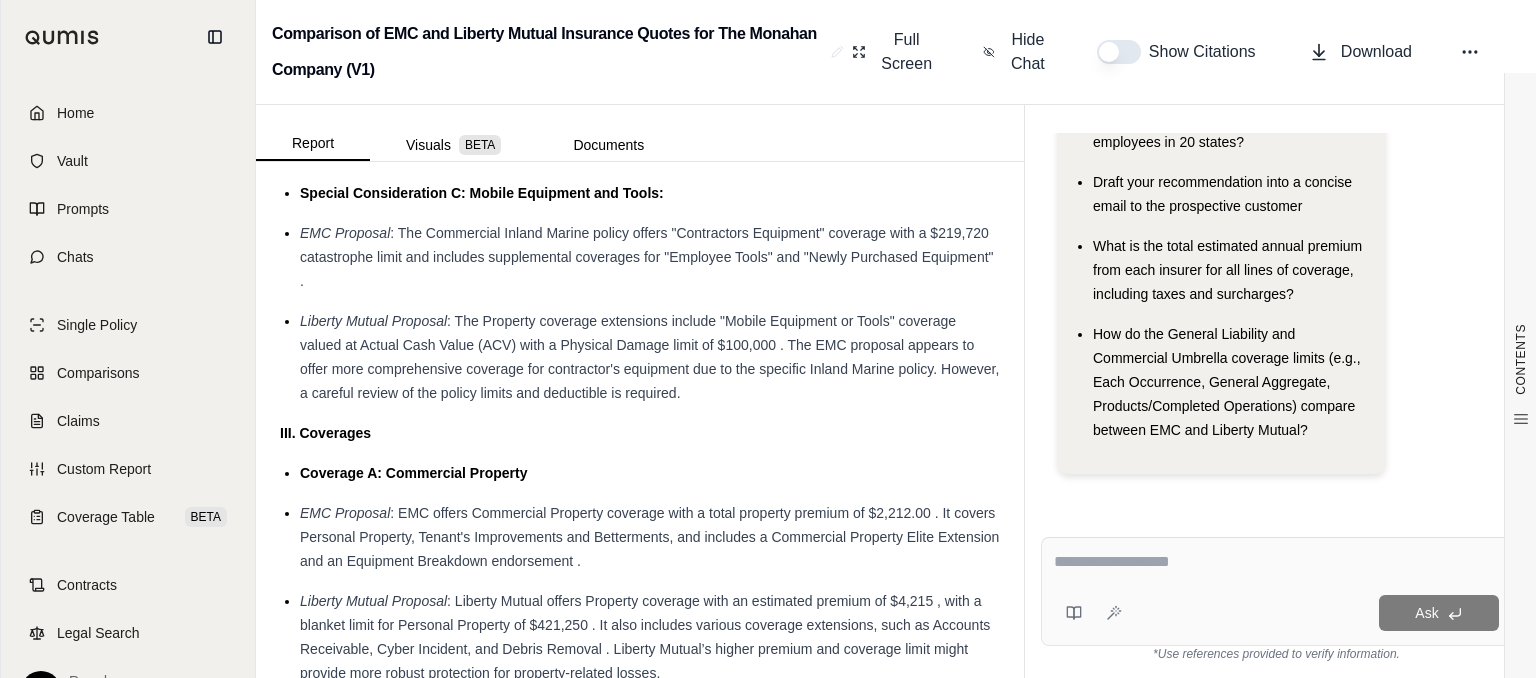 scroll, scrollTop: 2100, scrollLeft: 0, axis: vertical 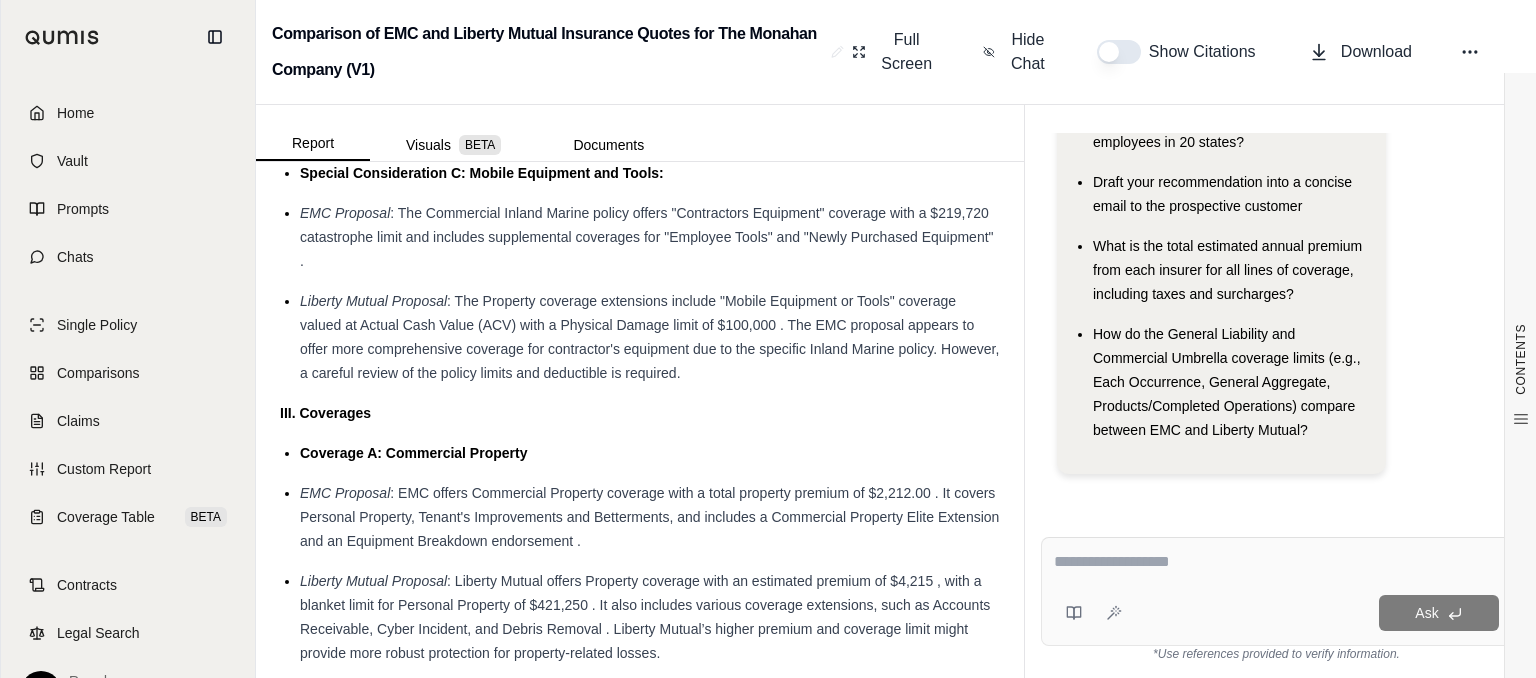 click on "Insurance Policy Comparison
Introduction
This comparison reviews quotes to highlight key differences and aid in selecting the most suitable insurance coverage for The Monahan Company. Choosing the right policy is crucial for managing risk and ensuring financial protection.
Company Profile
Industry : General Contractor ,
Size : Not Available
Location/s : [CITY], [STATE]; [CITY], [STATE]; [CITY], [STATE]; [CITY], [STATE] , , ,
Key Risks : Risks associated with general contracting, including property damage, liability claims, cyber incidents, and employee injuries.
Policies Overview
This comparison includes quotes from EMC Insurance and Liberty Mutual, covering various lines of insurance.
Policy 1: EMC Insurance Quote
Provider : EMC Insurance
Policy Type : Commercial Package Policy including Commercial Property, General Liability, Cyber, Workers Compensation, Business Auto, Commercial Inland Marine, and Commercial Umbrella ,
Coverage Summary
Policy 2: Liberty Mutual Proposal" at bounding box center [640, 515] 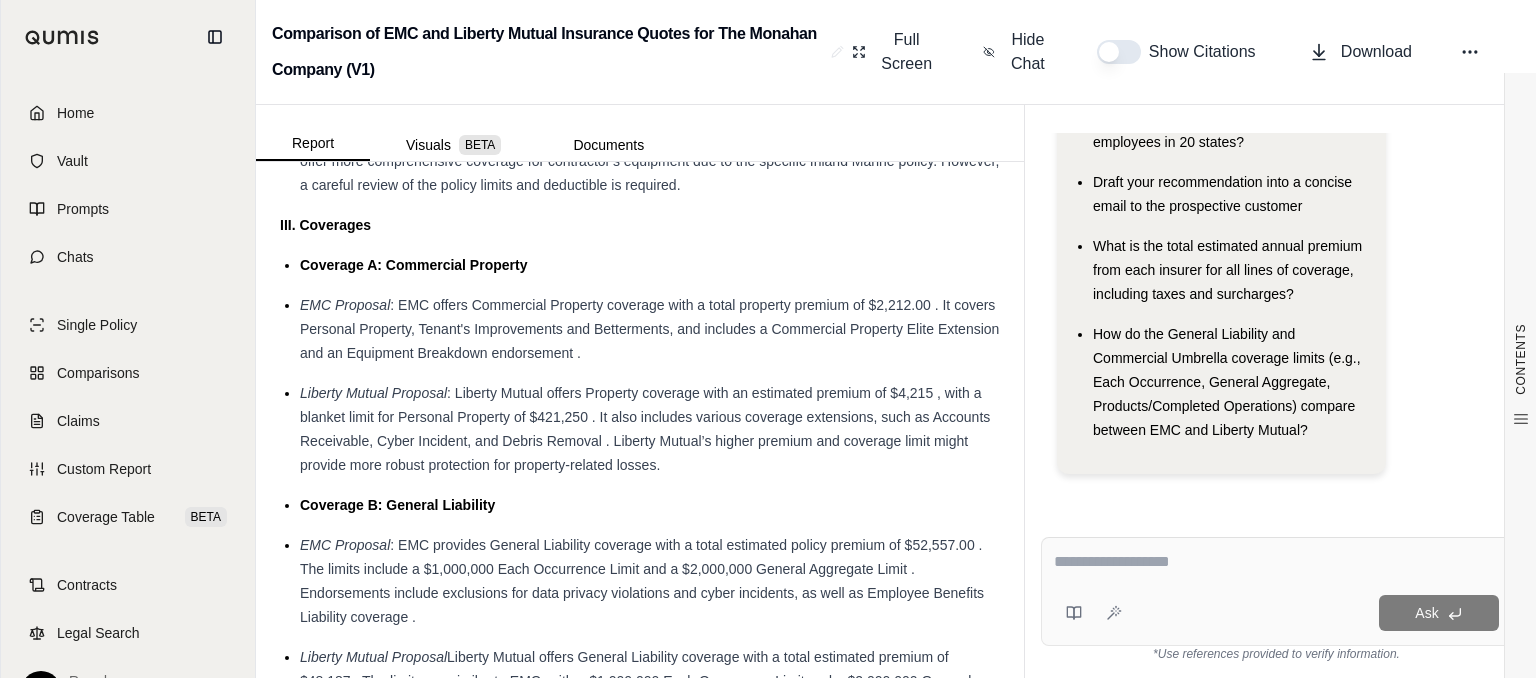 scroll, scrollTop: 2400, scrollLeft: 0, axis: vertical 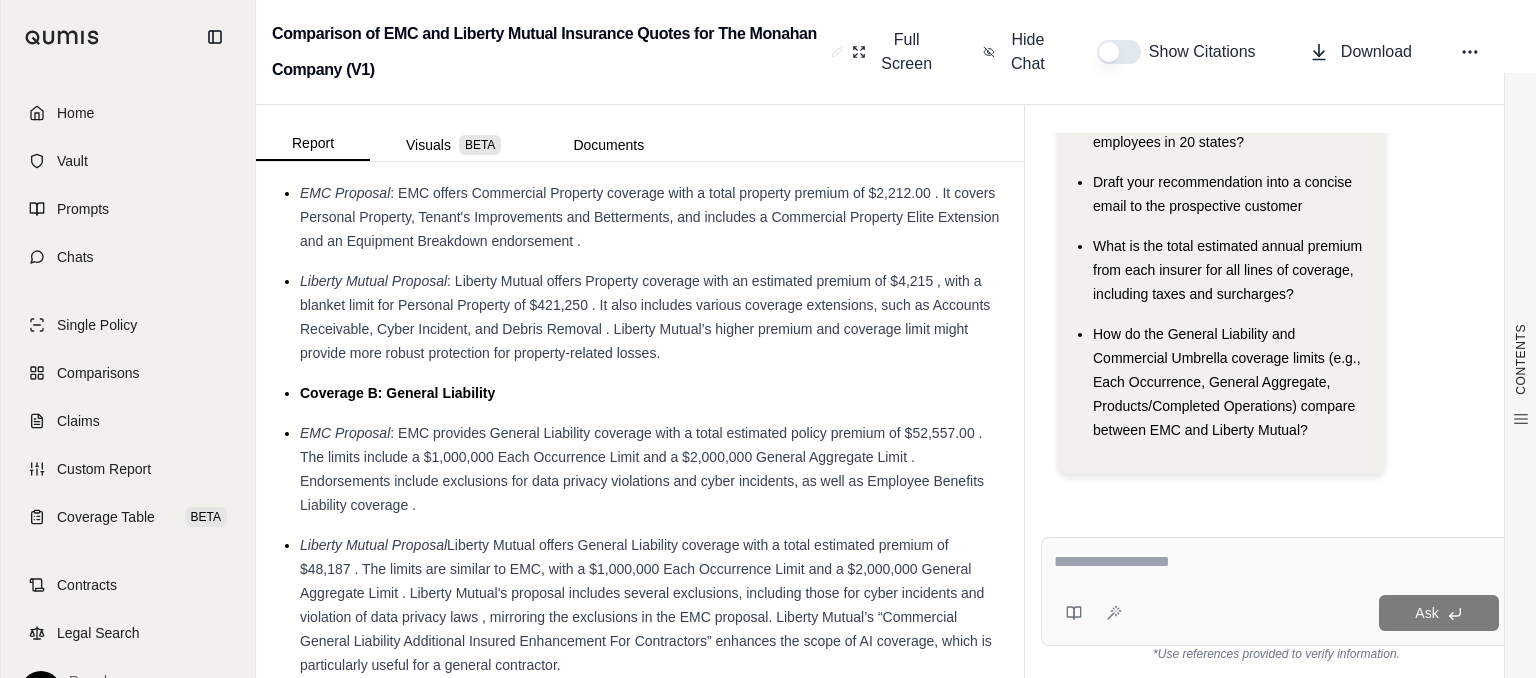 click on "Coverage B: General Liability" at bounding box center [650, 393] 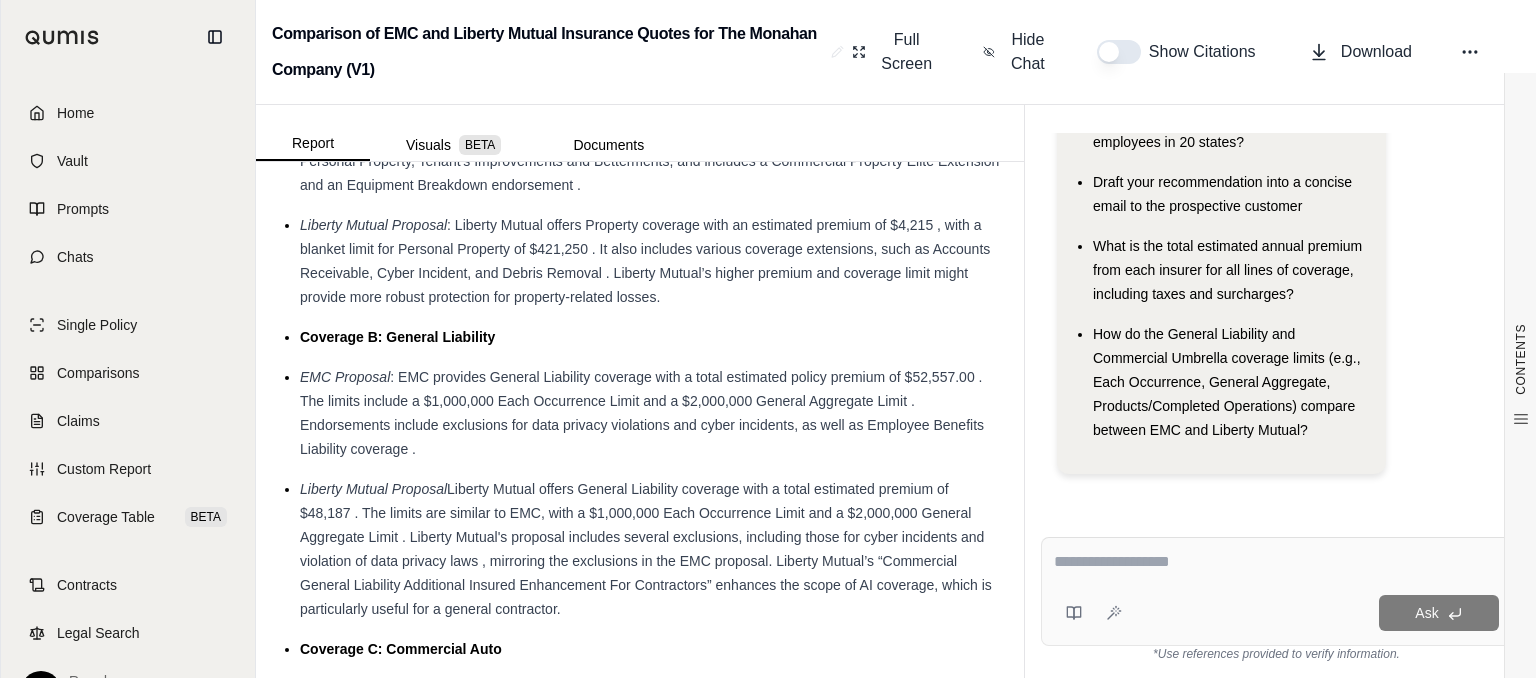 scroll, scrollTop: 2500, scrollLeft: 0, axis: vertical 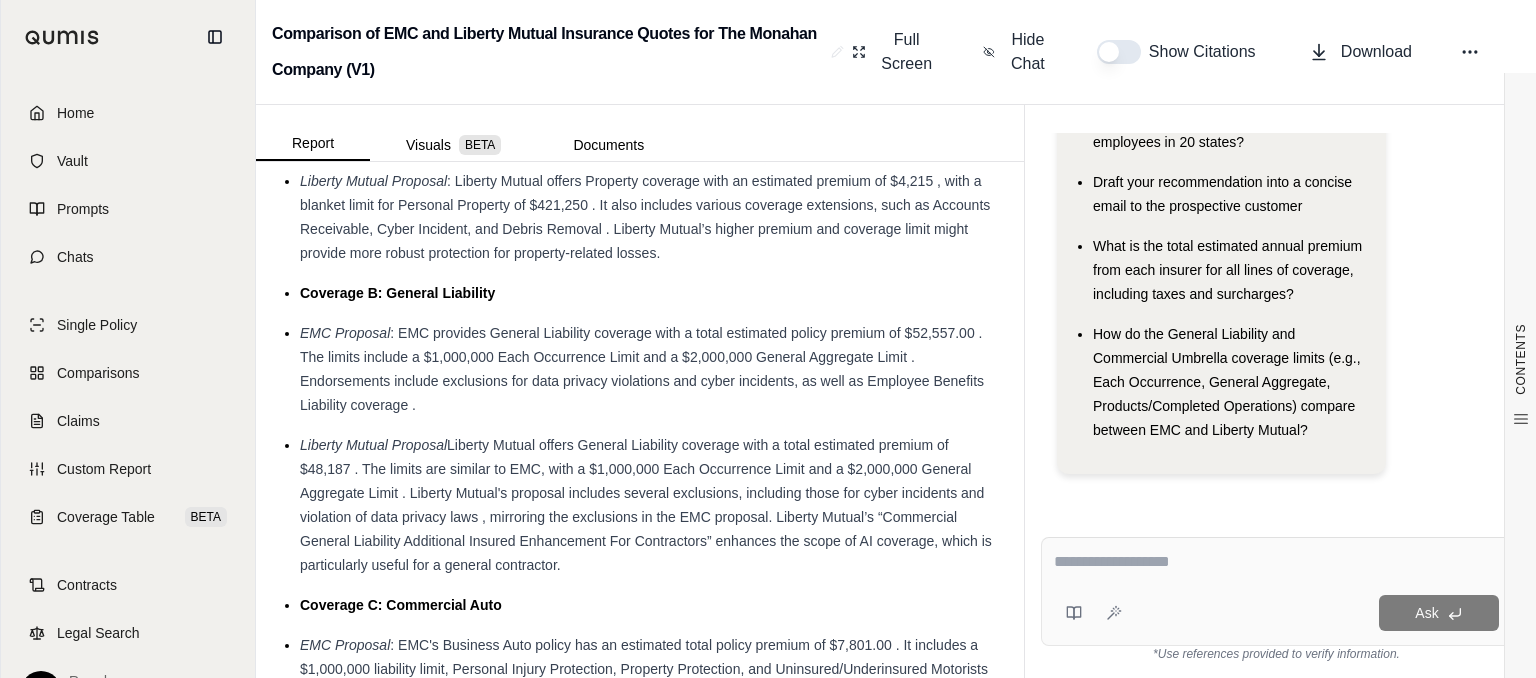 click on "EMC Proposal : EMC provides General Liability coverage with a total estimated policy premium of $52,557.00 . The limits include a $1,000,000 Each Occurrence Limit and a $2,000,000 General Aggregate Limit . Endorsements include exclusions for data privacy violations and cyber incidents, as well as Employee Benefits Liability coverage ." at bounding box center (650, 369) 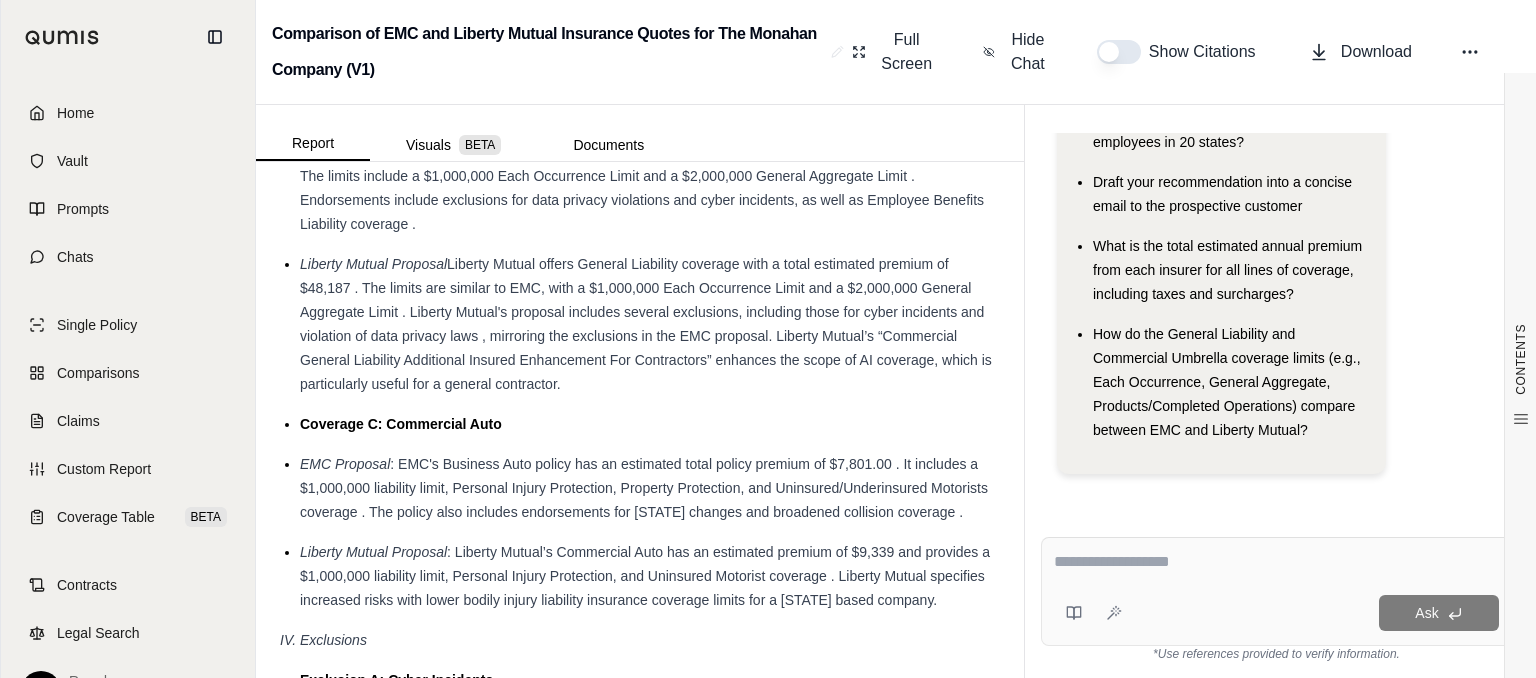 scroll, scrollTop: 2700, scrollLeft: 0, axis: vertical 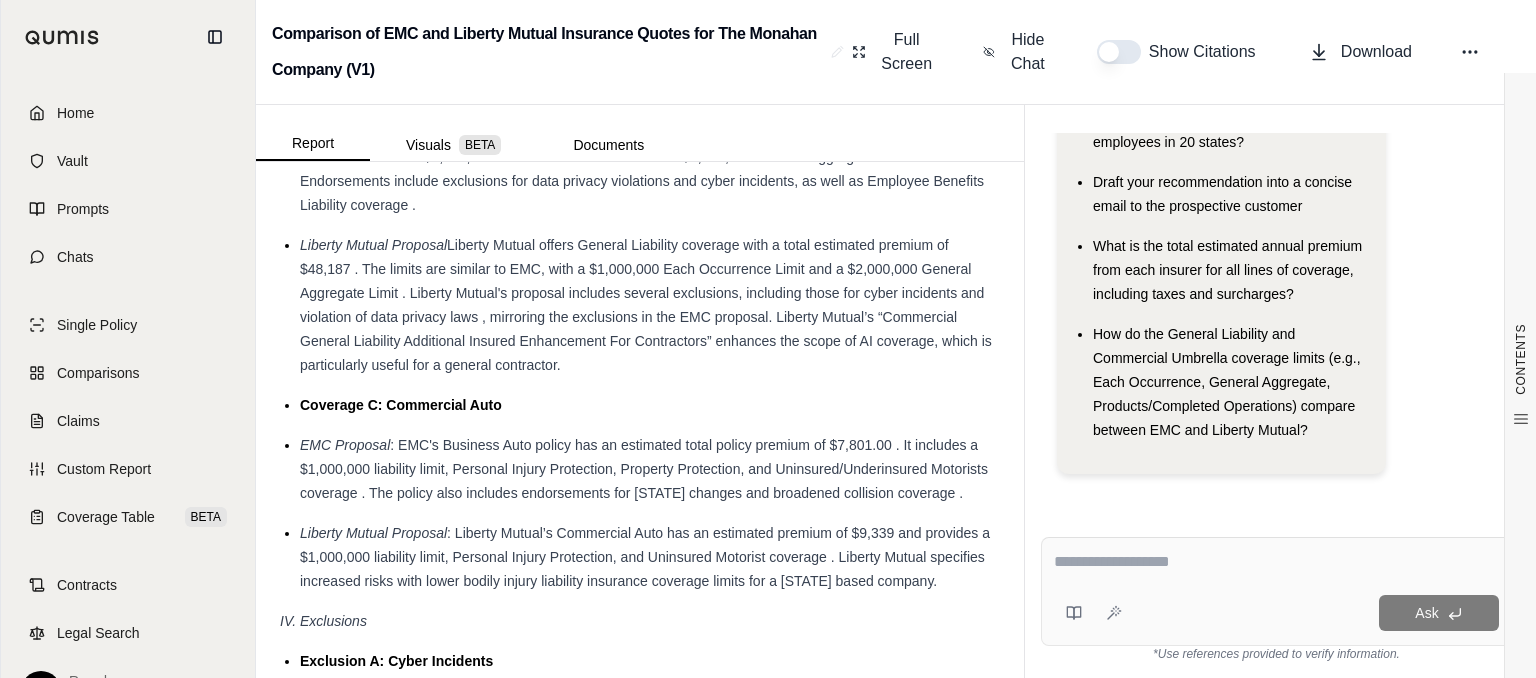 click on "Coverage A: Commercial Property
EMC Proposal : EMC offers Commercial Property coverage with a total property premium of $2,212.00 . It covers Personal Property, Tenant's Improvements and Betterments, and includes a Commercial Property Elite Extension and an Equipment Breakdown endorsement .
Liberty Mutual Proposal : Liberty Mutual offers Property coverage with an estimated premium of $4,215 , with a blanket limit for Personal Property of $421,250 . It also includes various coverage extensions, such as Accounts Receivable, Cyber Incident, and Debris Removal . Liberty Mutual’s higher premium and coverage limit might provide more robust protection for property-related losses.
Coverage B: General Liability
EMC Proposal
Liberty Mutual Proposal
Coverage C: Commercial Auto
EMC Proposal
Liberty Mutual Proposal" at bounding box center [640, 217] 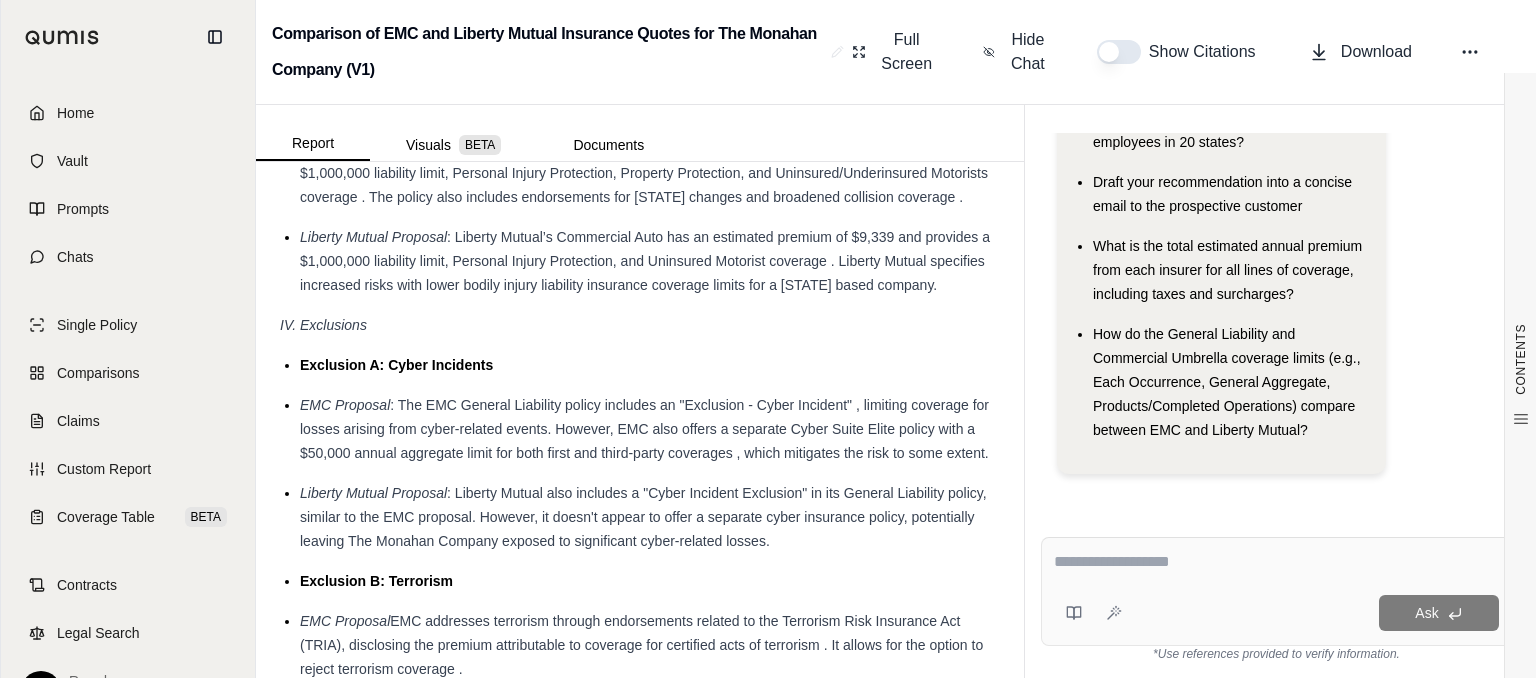 scroll, scrollTop: 3000, scrollLeft: 0, axis: vertical 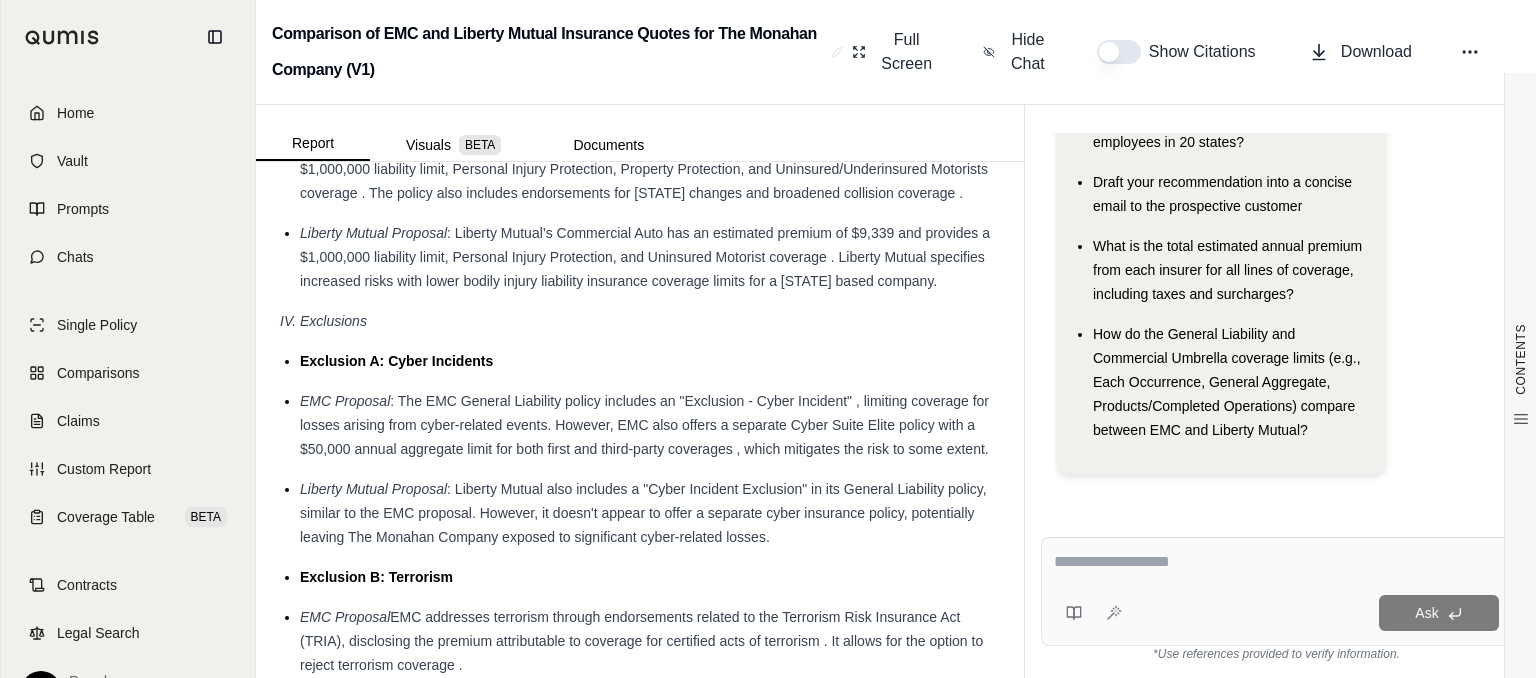 click on ": The EMC General Liability policy includes an "Exclusion - Cyber Incident" , limiting coverage for losses arising from cyber-related events. However, EMC also offers a separate Cyber Suite Elite policy with a $50,000 annual aggregate limit for both first and third-party coverages , which mitigates the risk to some extent." at bounding box center [644, 425] 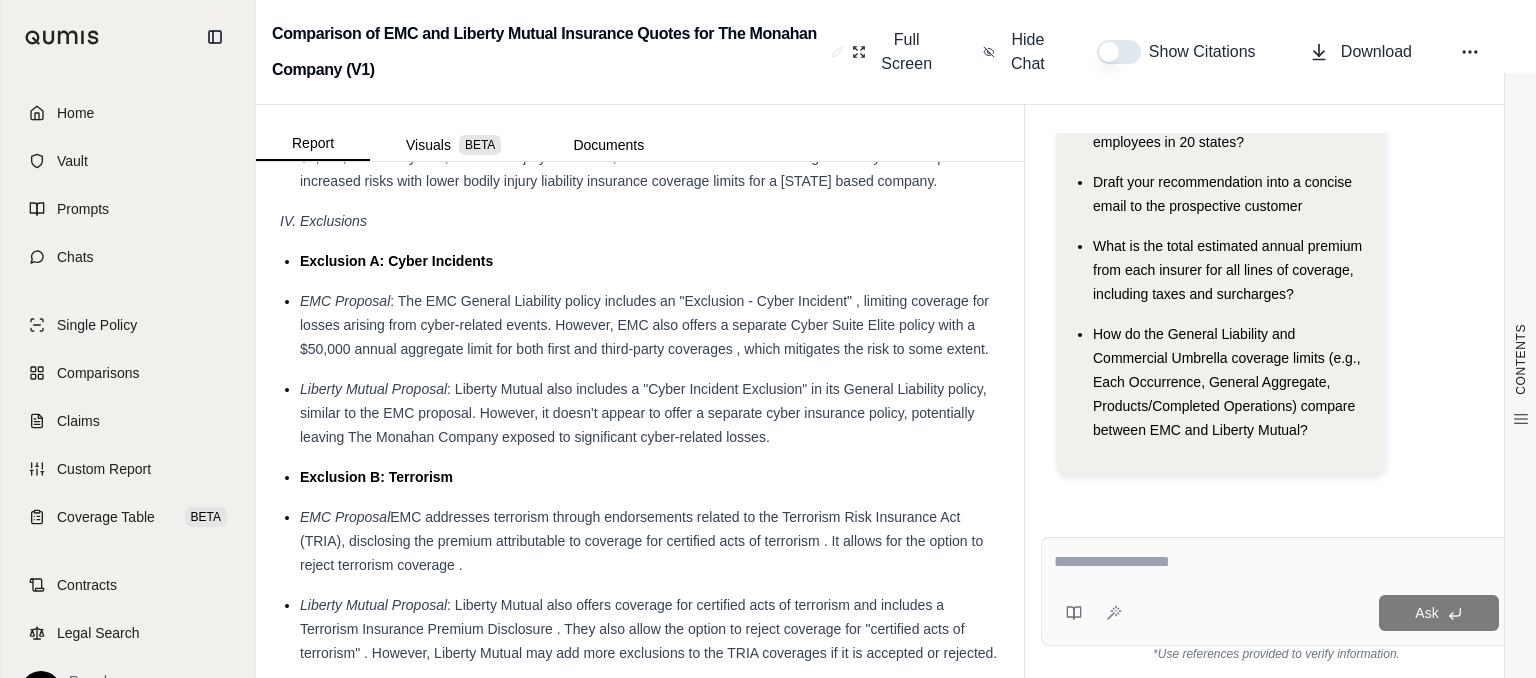 click on ": Liberty Mutual also includes a "Cyber Incident Exclusion"  in its General Liability policy, similar to the EMC proposal. However, it doesn't appear to offer a separate cyber insurance policy, potentially leaving The Monahan Company exposed to significant cyber-related losses." at bounding box center [650, 413] 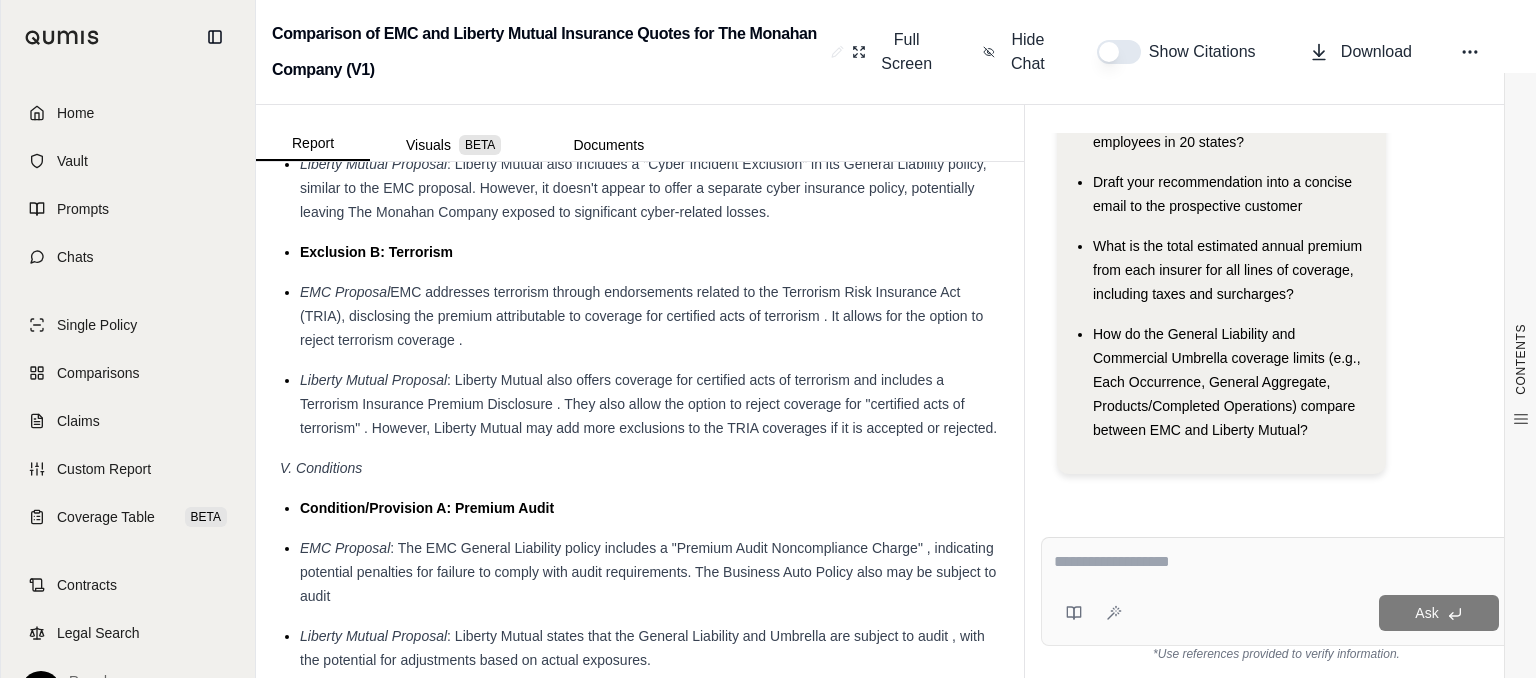 scroll, scrollTop: 3400, scrollLeft: 0, axis: vertical 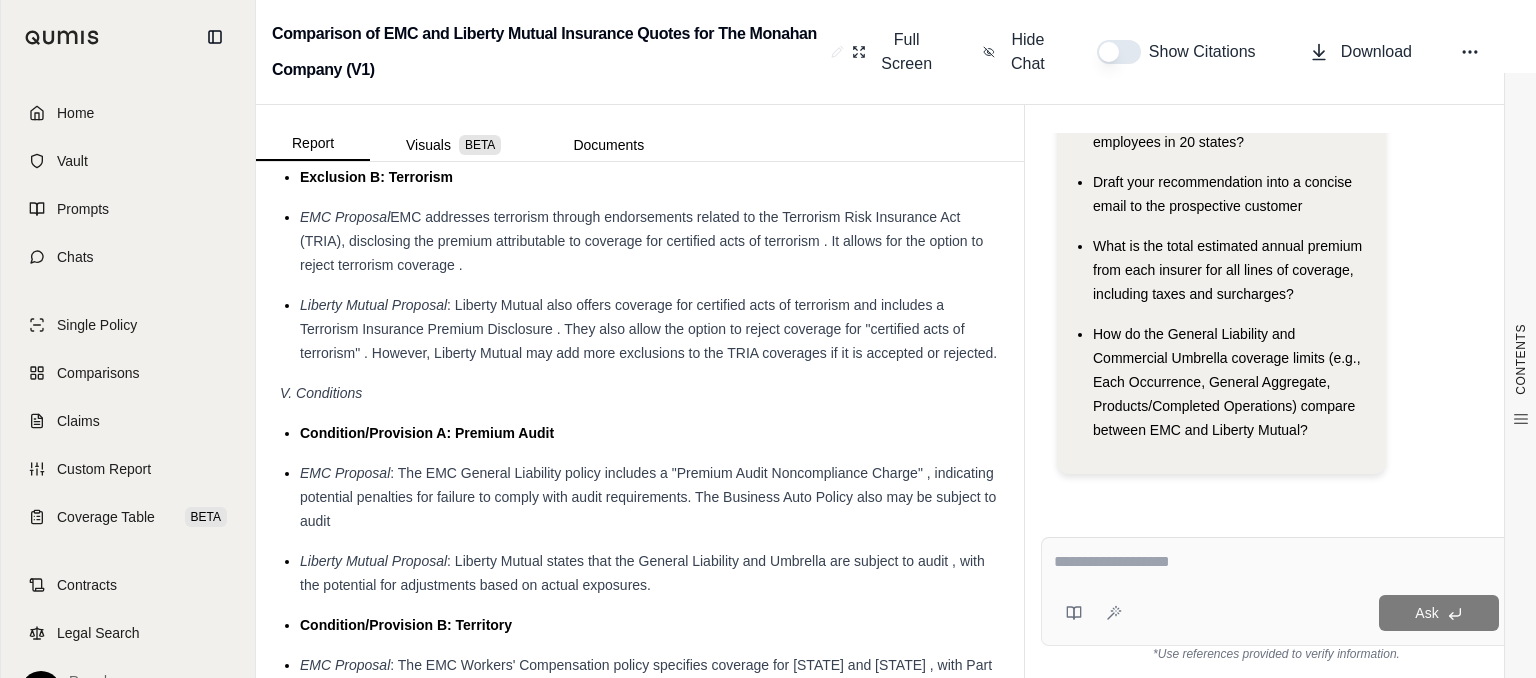 click on "EMC addresses terrorism through endorsements related to the Terrorism Risk Insurance Act (TRIA), disclosing the premium attributable to coverage for certified acts of terrorism . It allows for the option to reject terrorism coverage ." at bounding box center [641, 241] 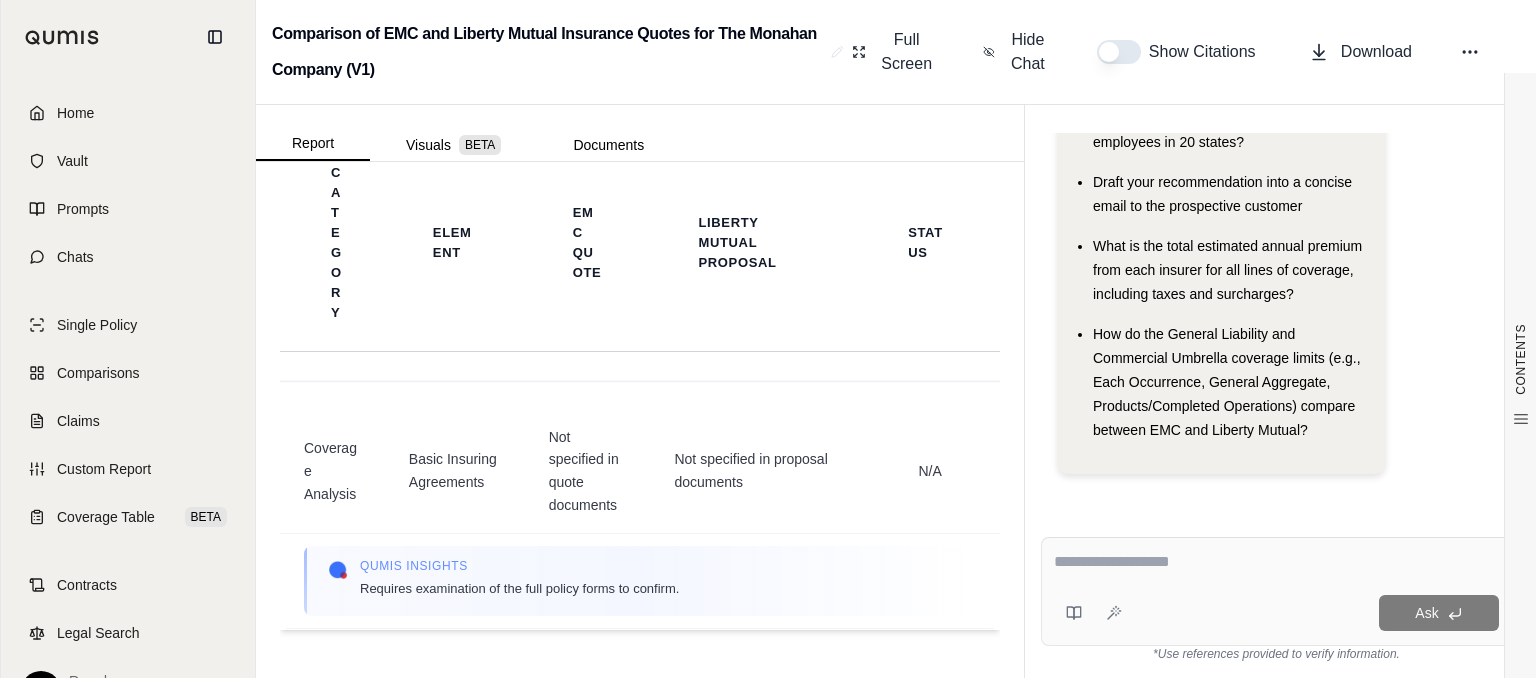 scroll, scrollTop: 4495, scrollLeft: 0, axis: vertical 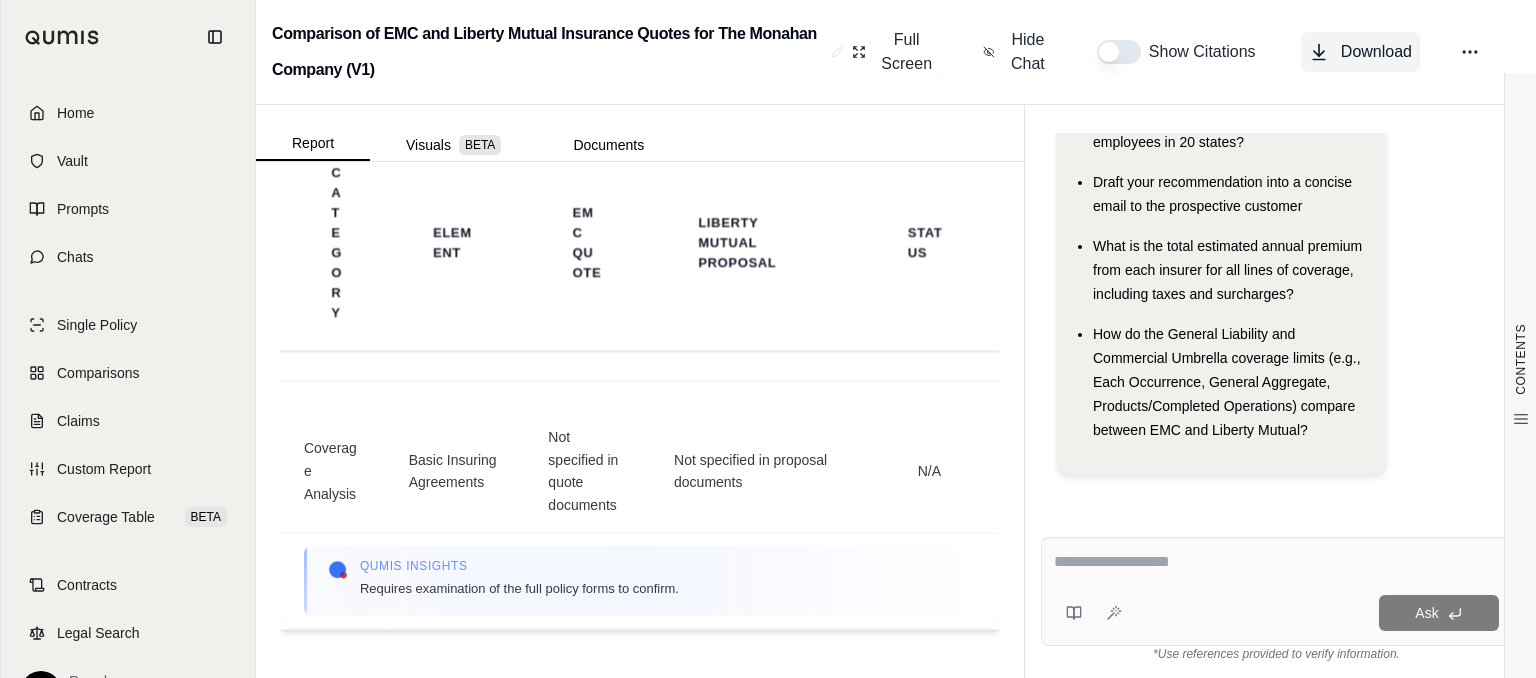 click 